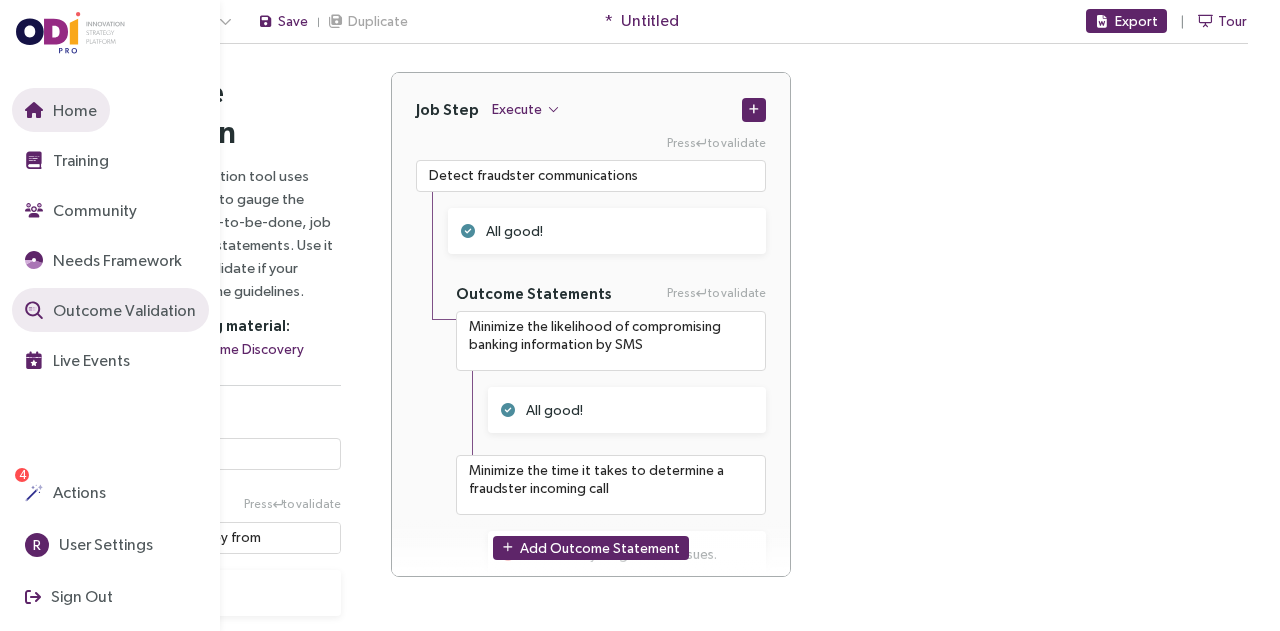 scroll, scrollTop: 0, scrollLeft: 0, axis: both 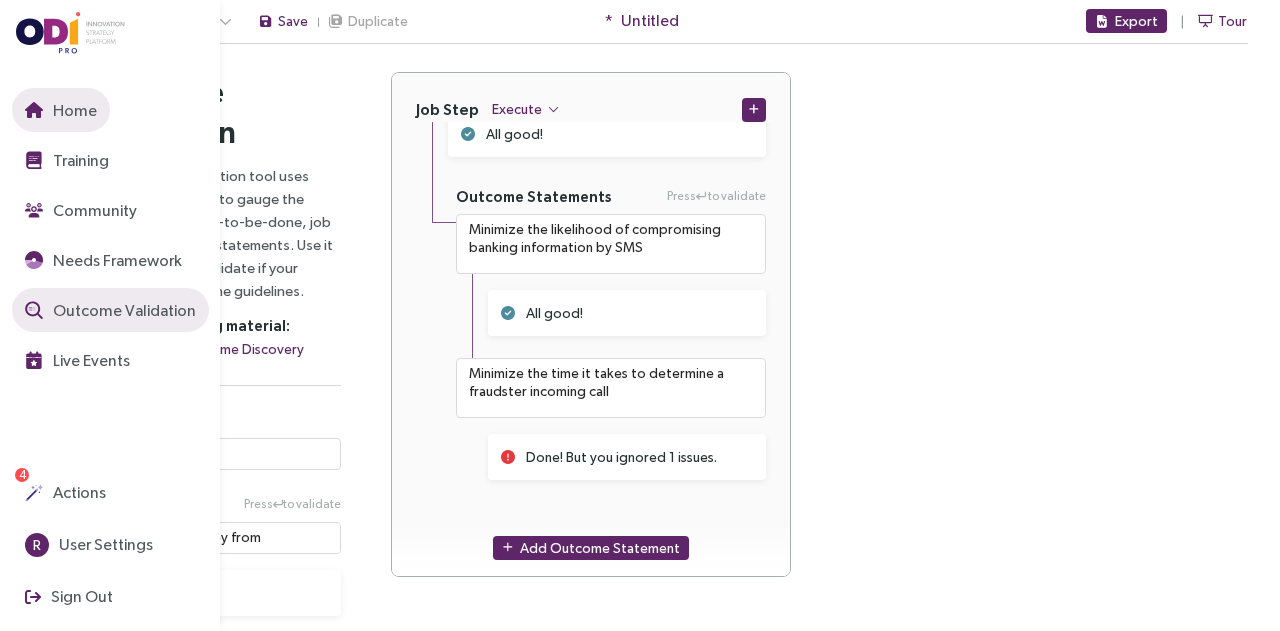 click at bounding box center (34, 110) 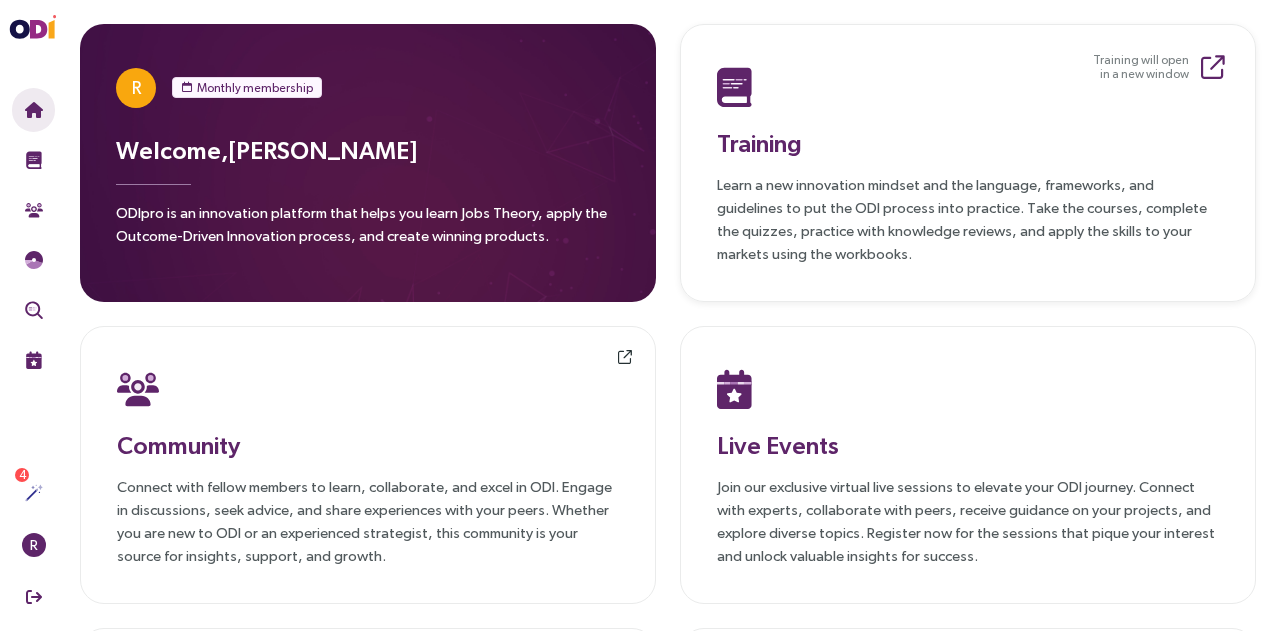 type 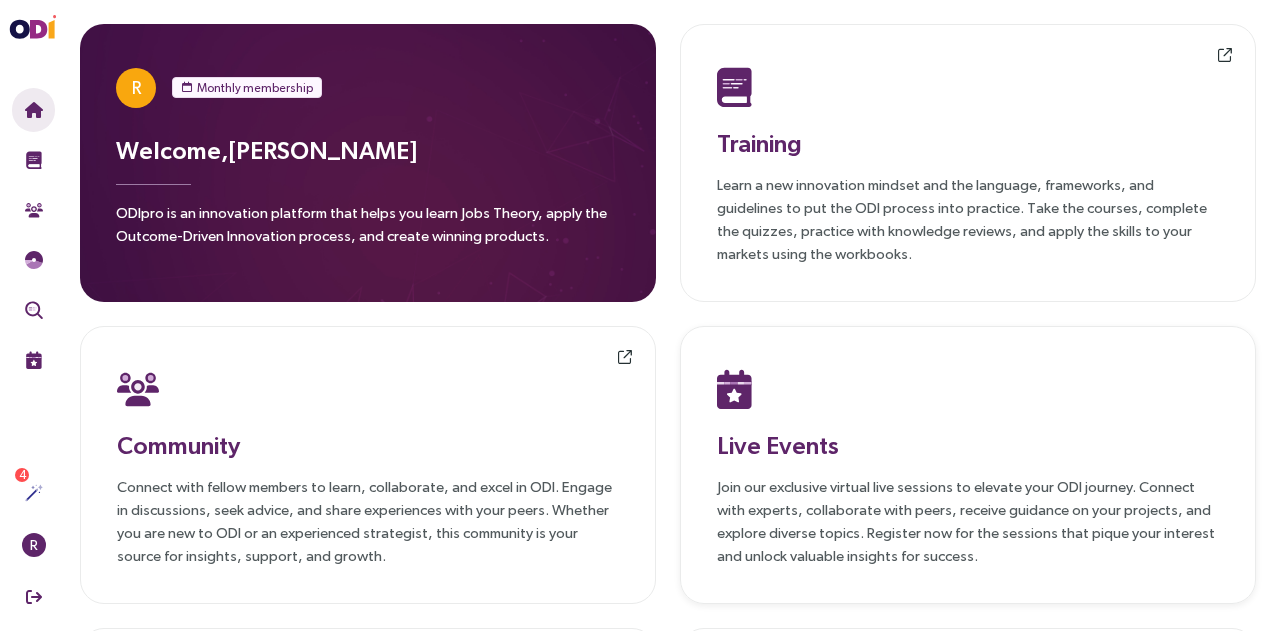 click at bounding box center [743, 389] 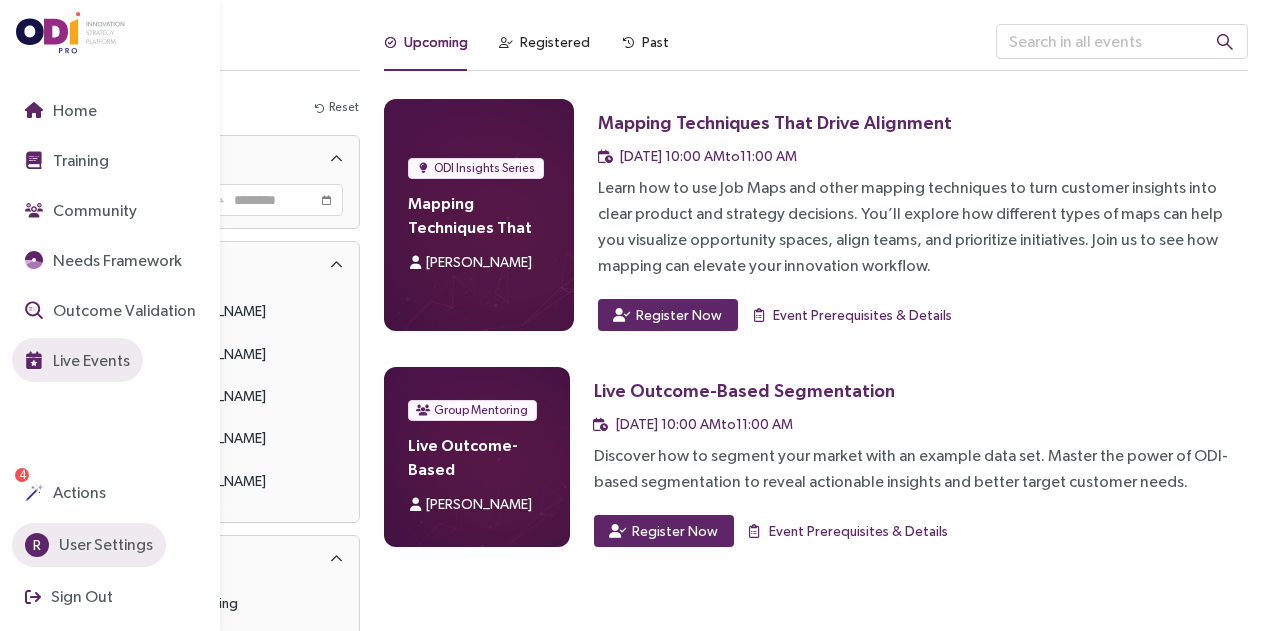 click on "User Settings" at bounding box center (104, 544) 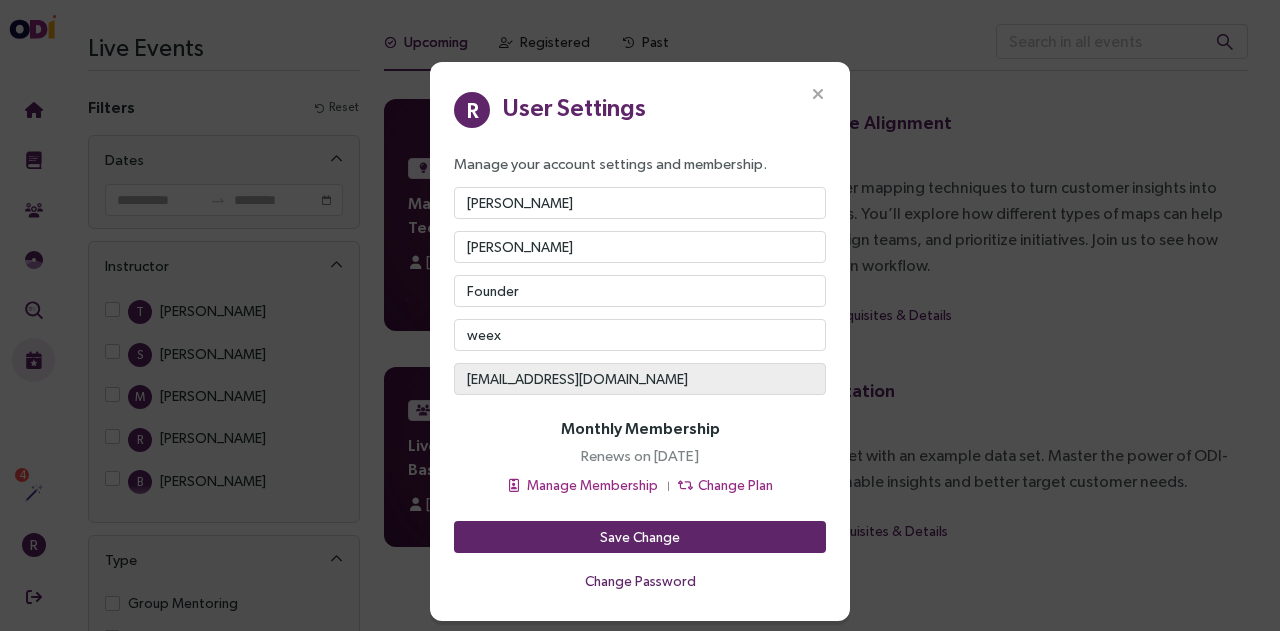 scroll, scrollTop: 48, scrollLeft: 0, axis: vertical 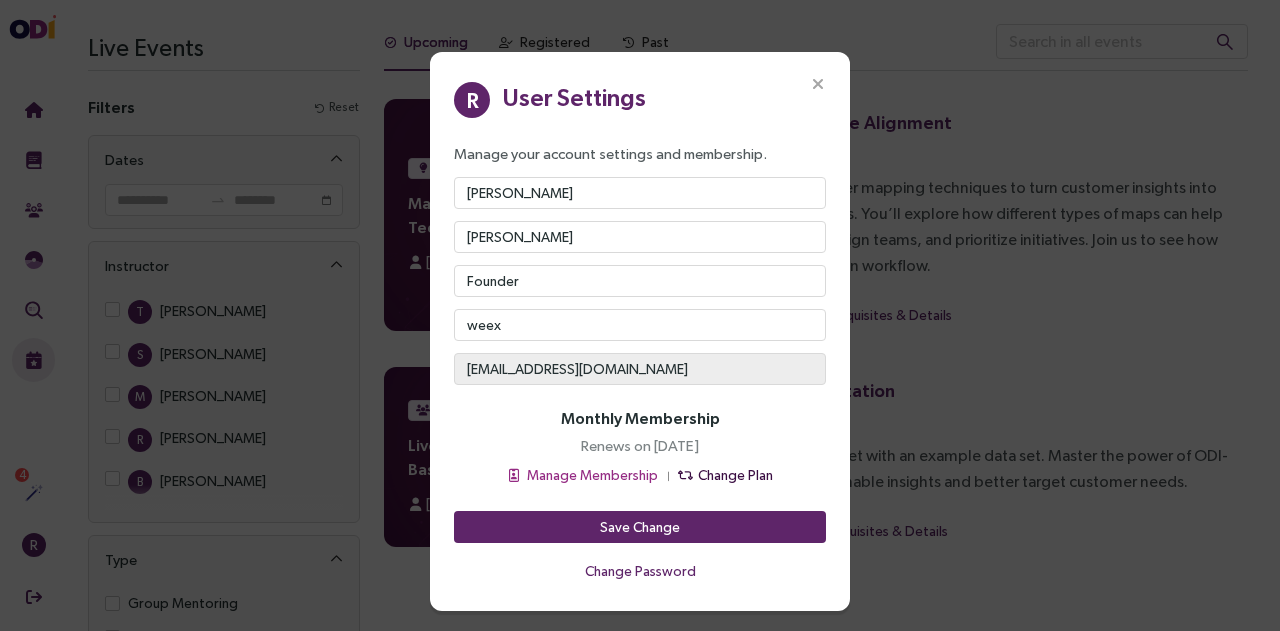 click on "Change Plan" at bounding box center (735, 475) 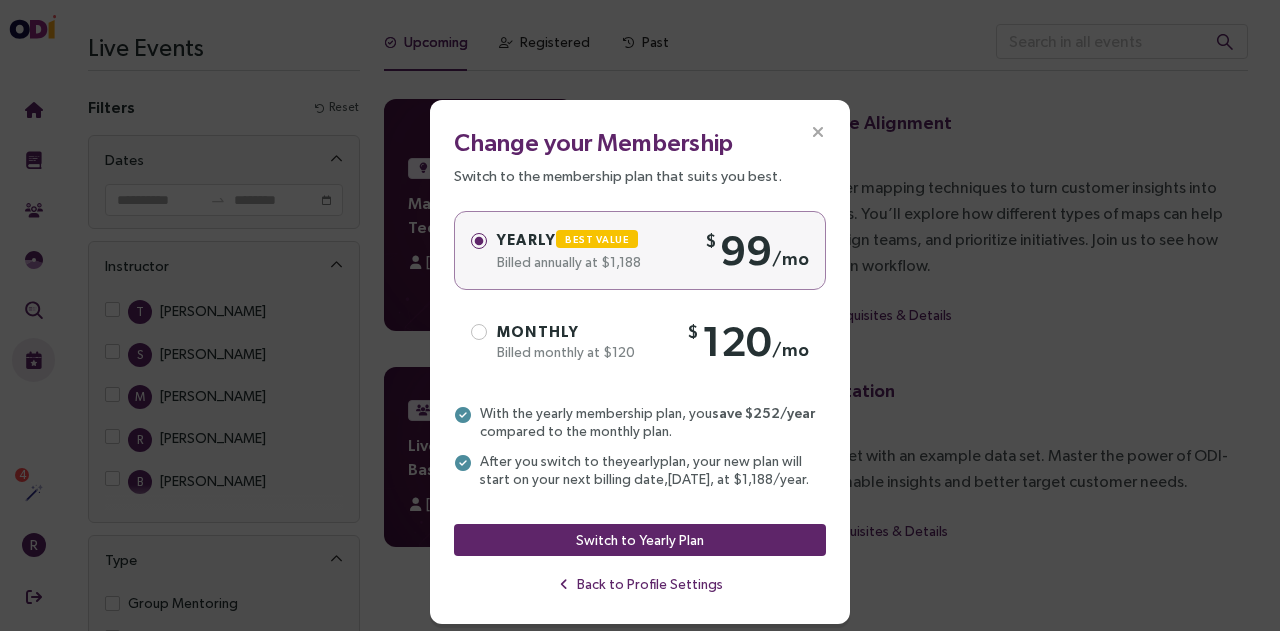 scroll, scrollTop: 17, scrollLeft: 0, axis: vertical 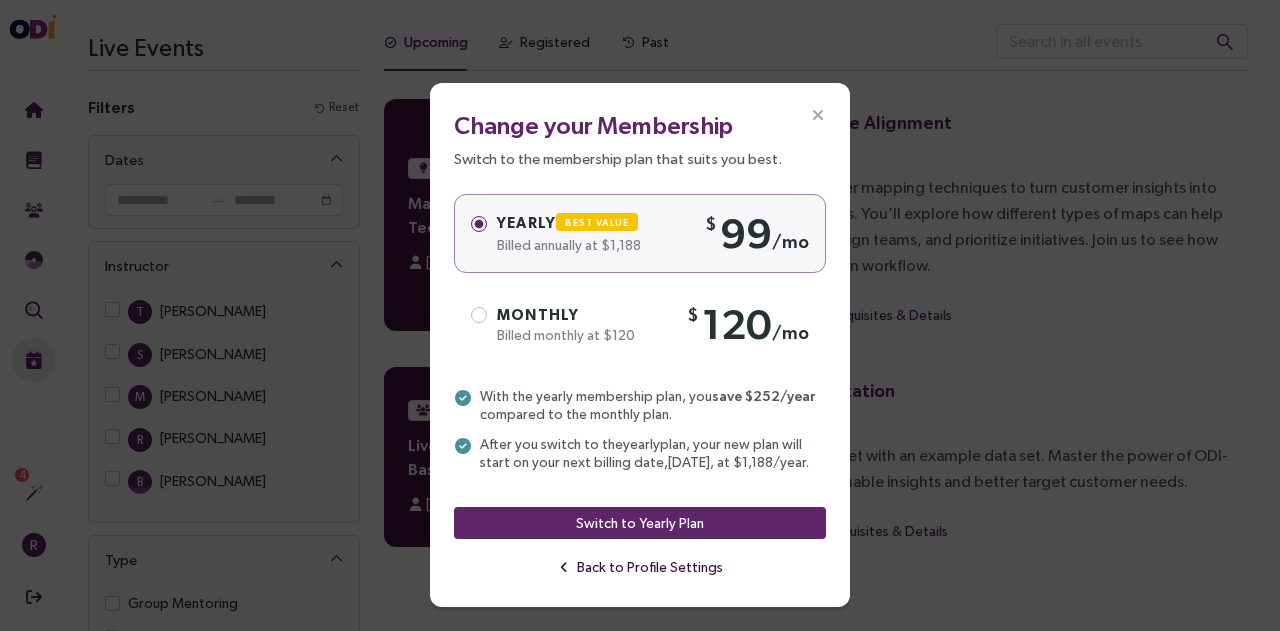 click on "Back to Profile Settings" at bounding box center [650, 567] 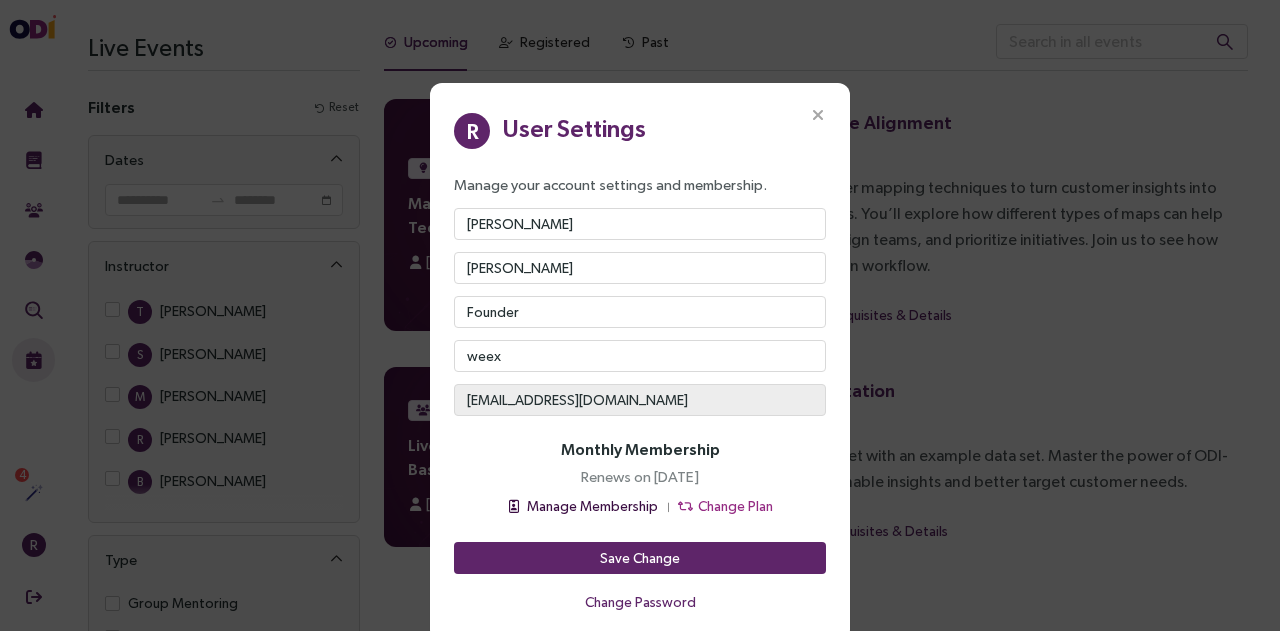 click on "Manage Membership" at bounding box center (592, 506) 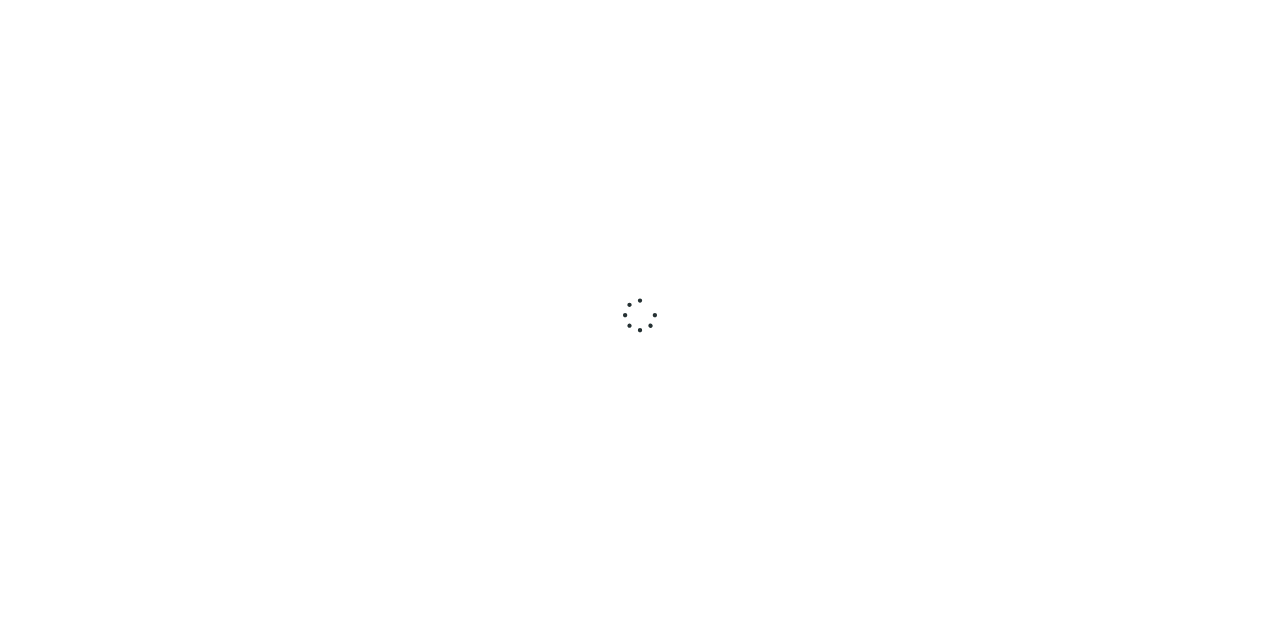 scroll, scrollTop: 0, scrollLeft: 0, axis: both 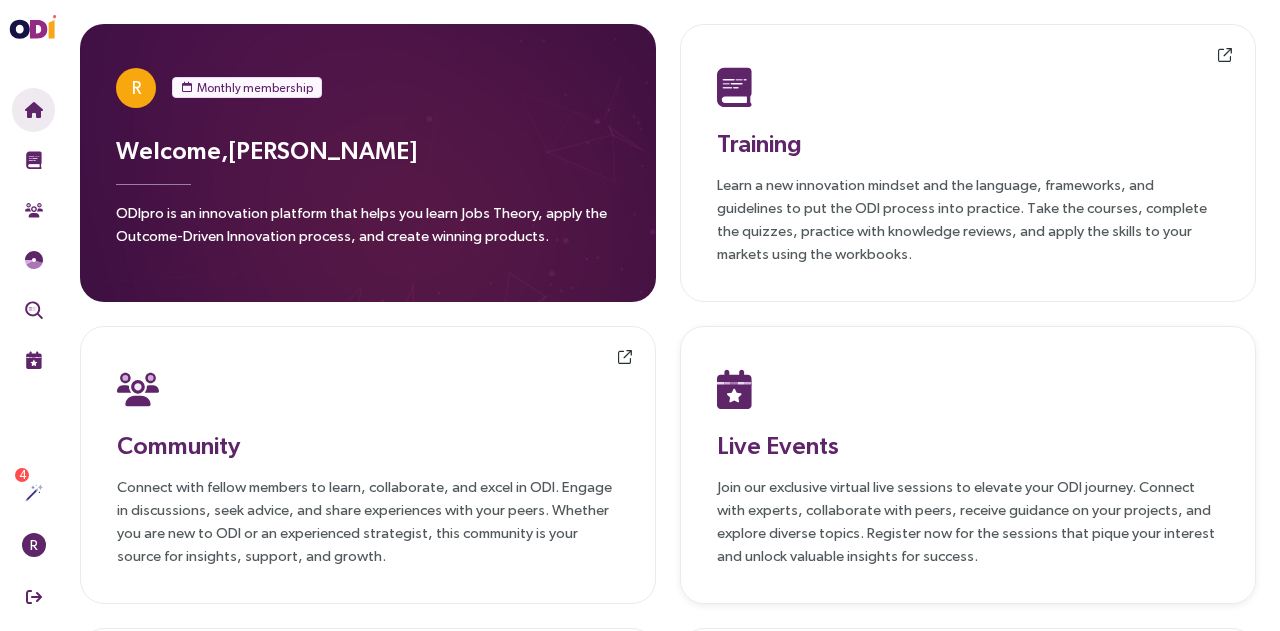 click on "Live Events" at bounding box center (968, 445) 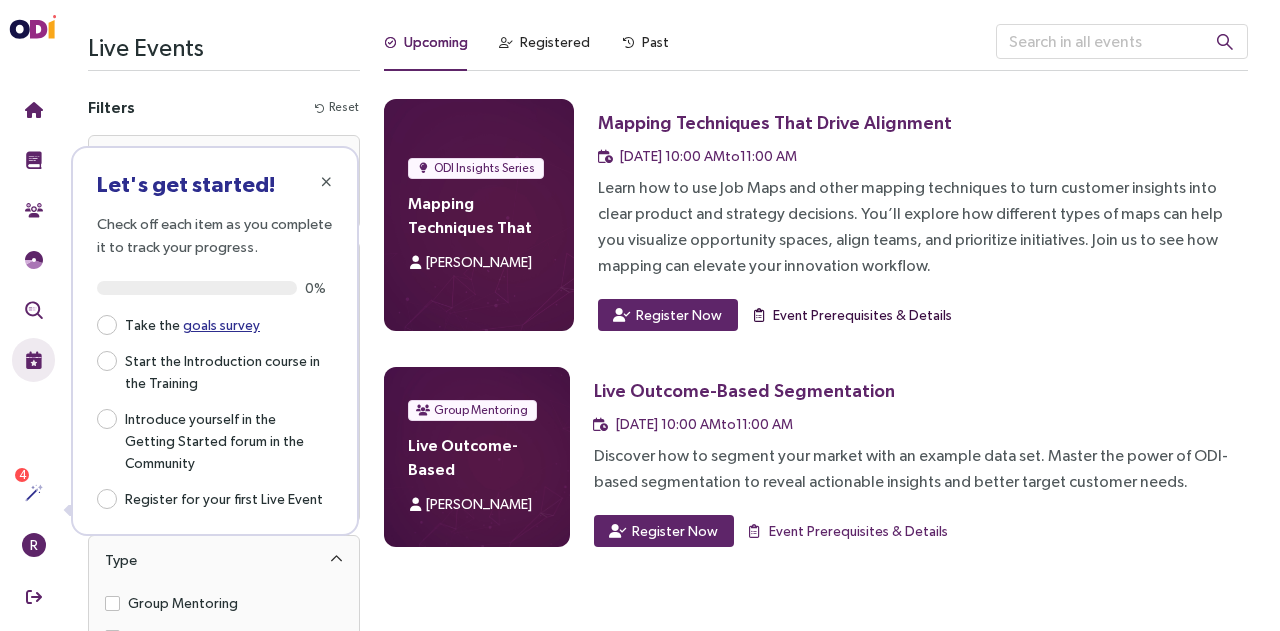 click on "Event Prerequisites & Details" at bounding box center (862, 315) 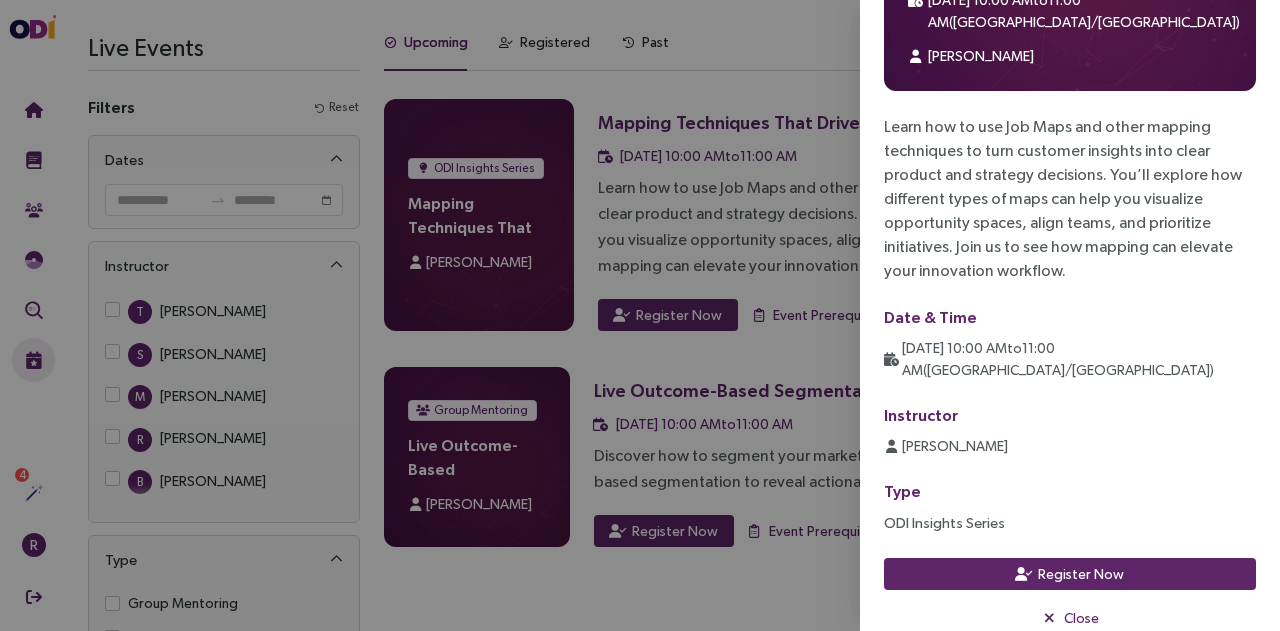 scroll, scrollTop: 128, scrollLeft: 0, axis: vertical 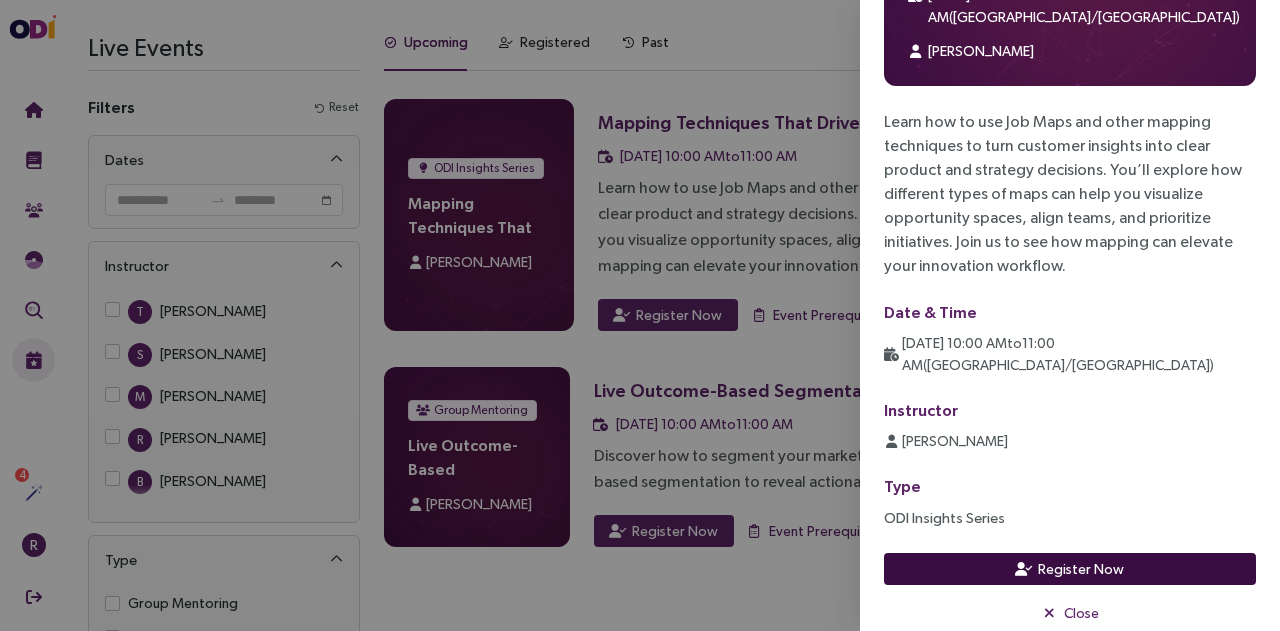 click on "Register Now" at bounding box center (1070, 569) 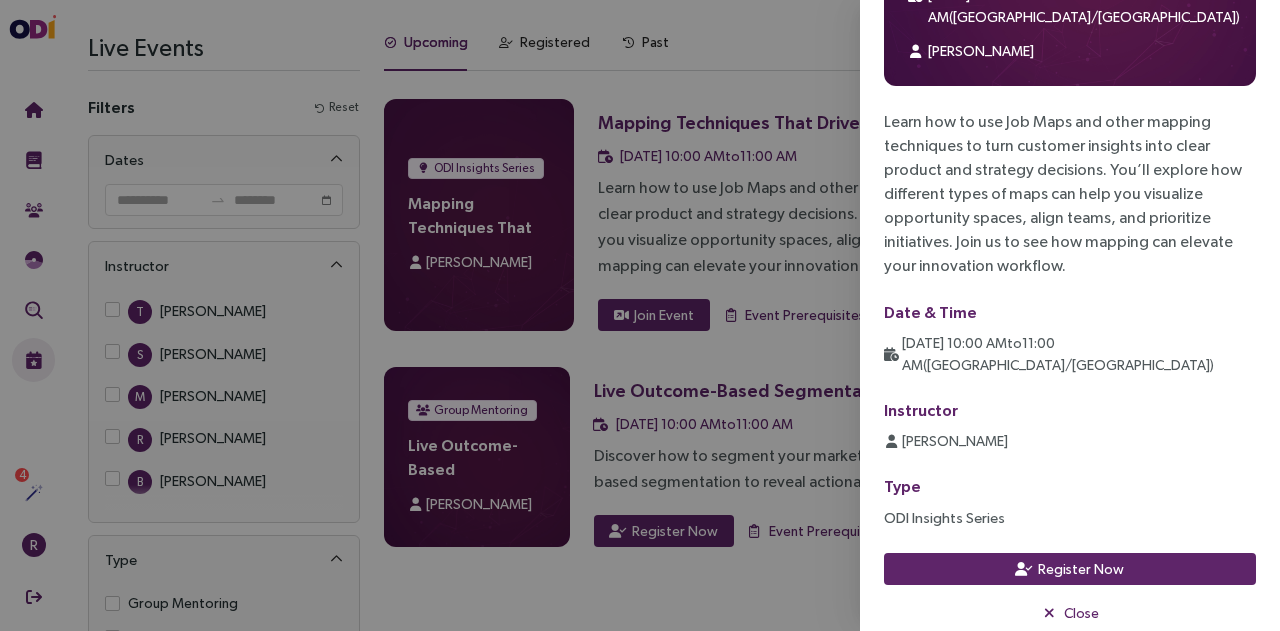 click at bounding box center (640, 315) 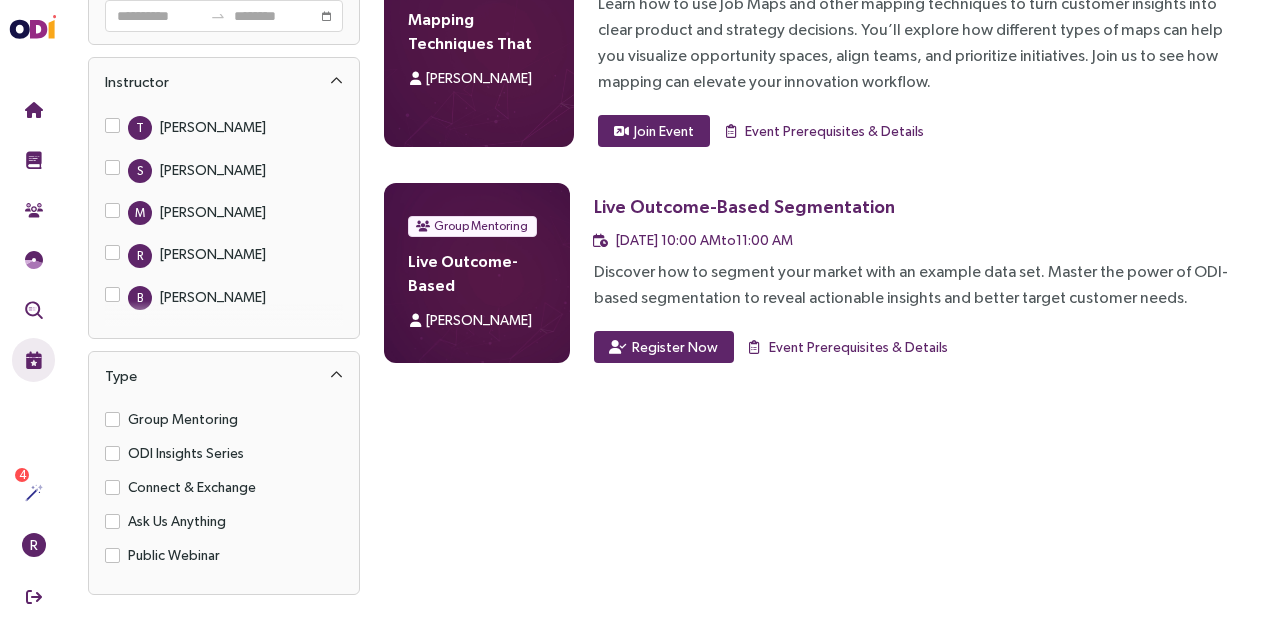scroll, scrollTop: 0, scrollLeft: 0, axis: both 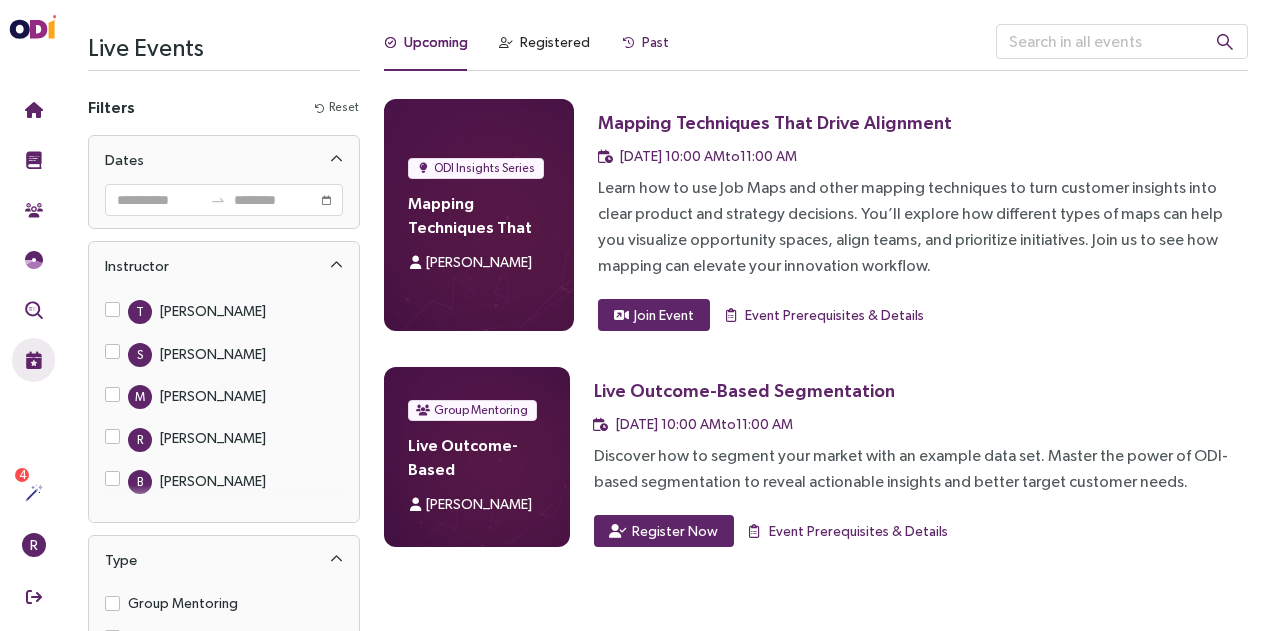 click on "Past" at bounding box center [655, 42] 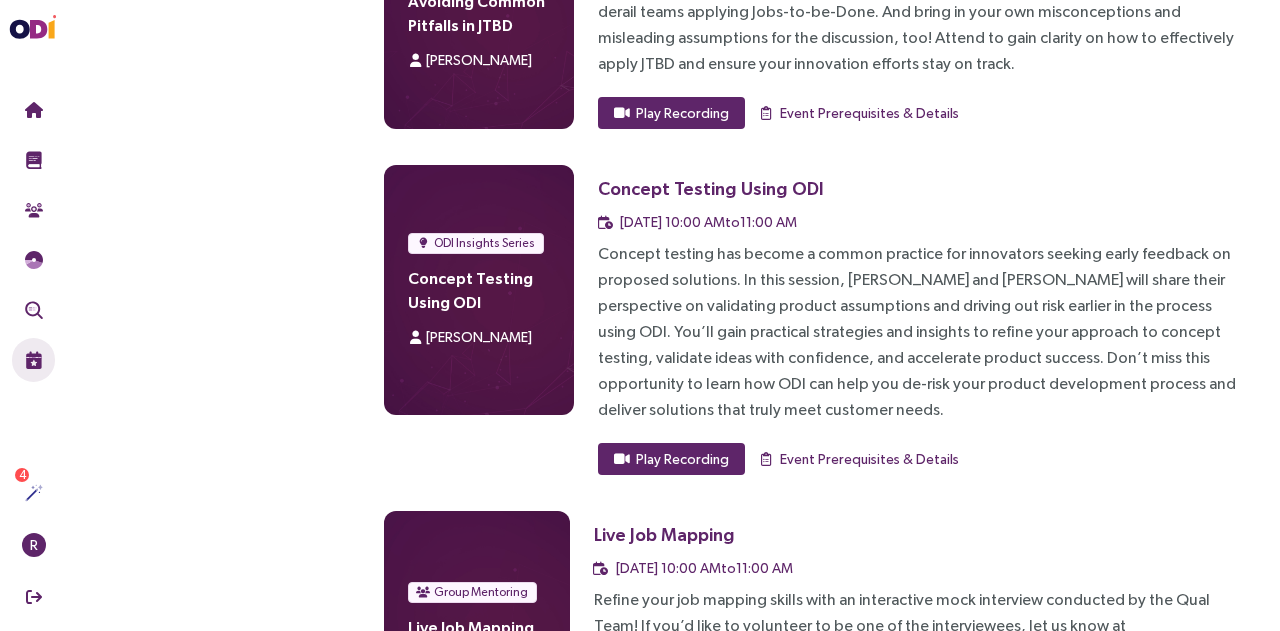 scroll, scrollTop: 977, scrollLeft: 0, axis: vertical 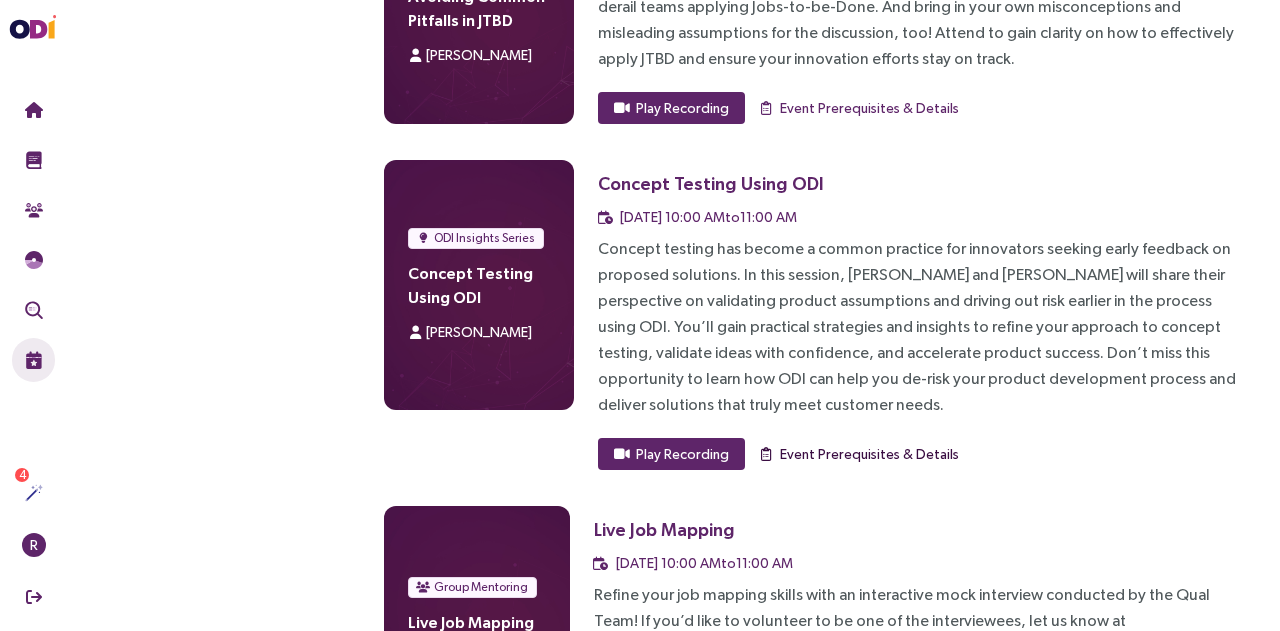 click on "Event Prerequisites & Details" at bounding box center (869, 454) 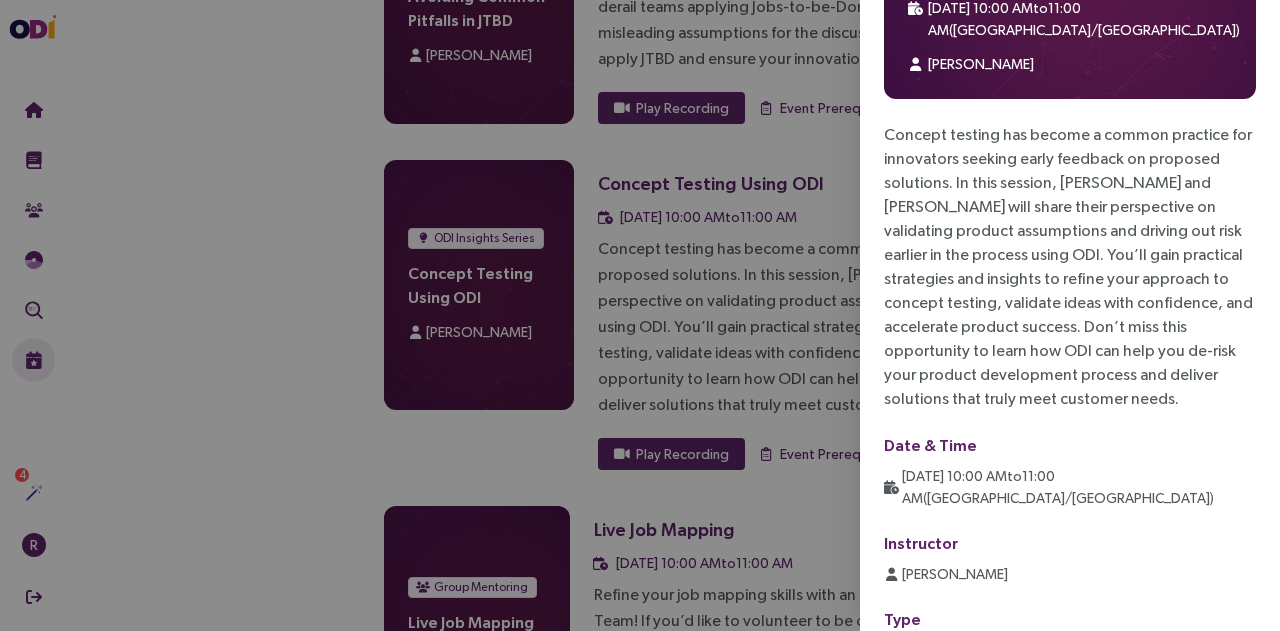 scroll, scrollTop: 204, scrollLeft: 0, axis: vertical 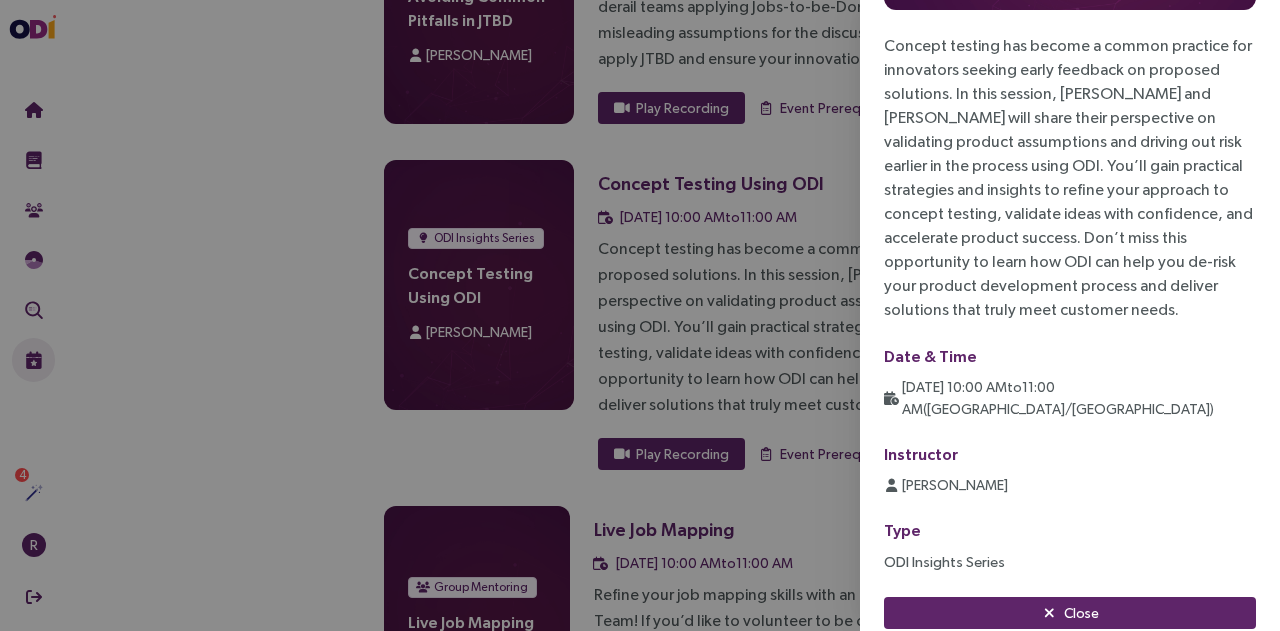 click at bounding box center (640, 315) 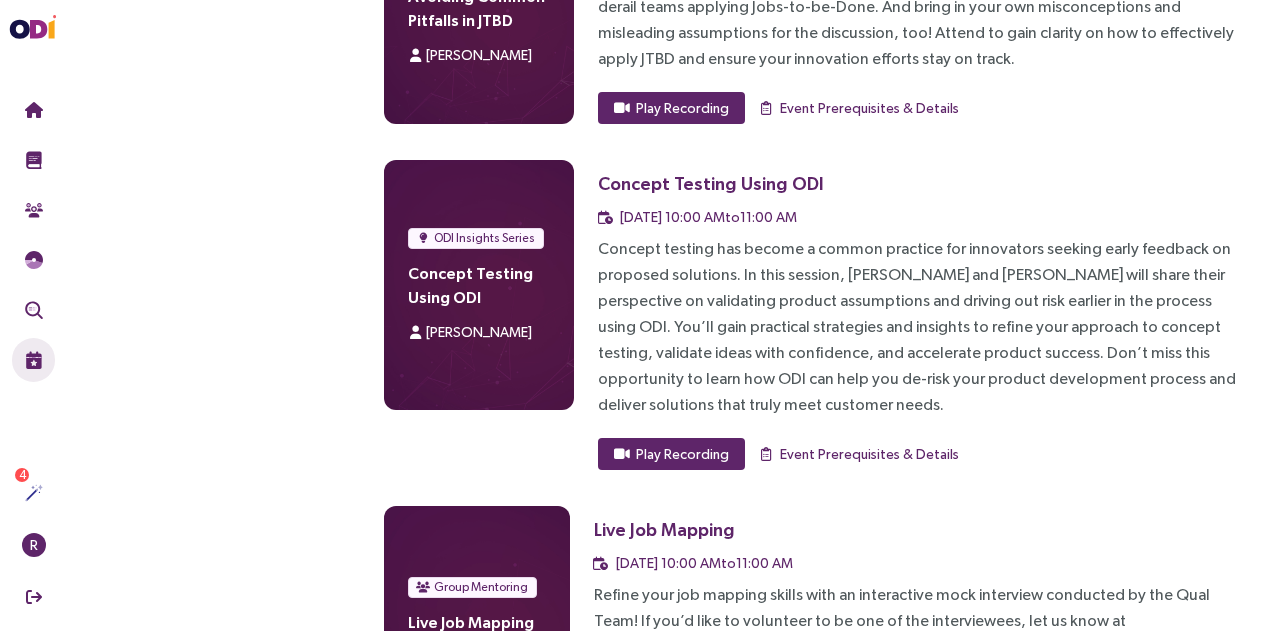 scroll, scrollTop: 0, scrollLeft: 0, axis: both 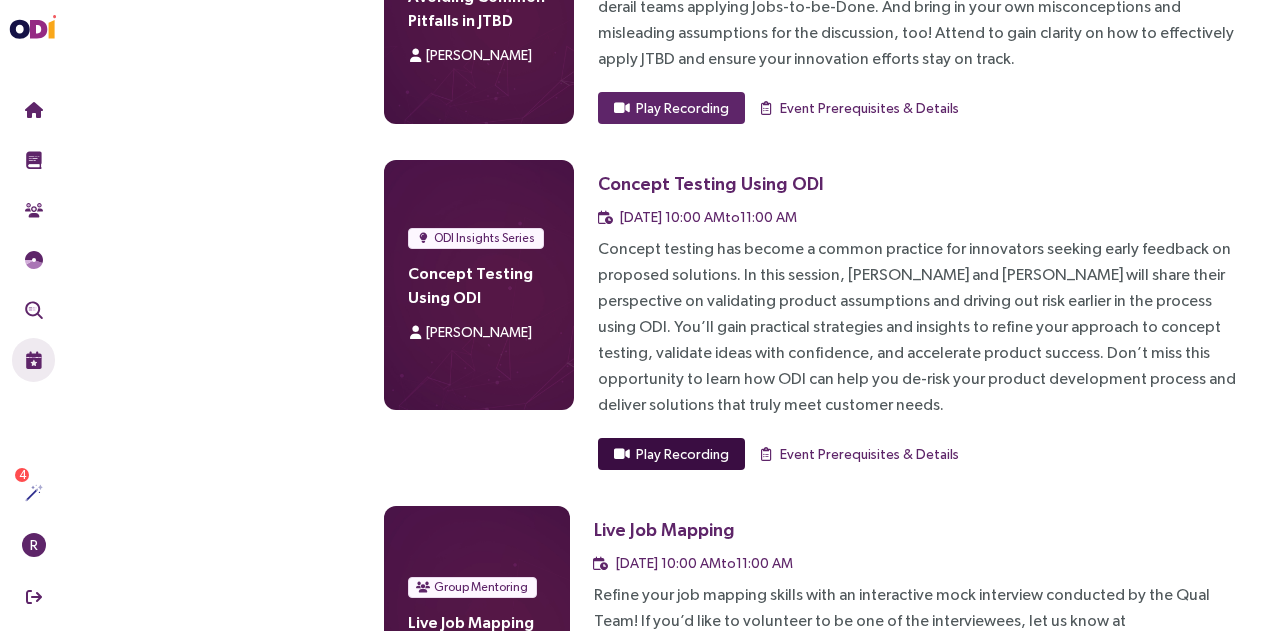 click on "Play Recording" at bounding box center (682, 454) 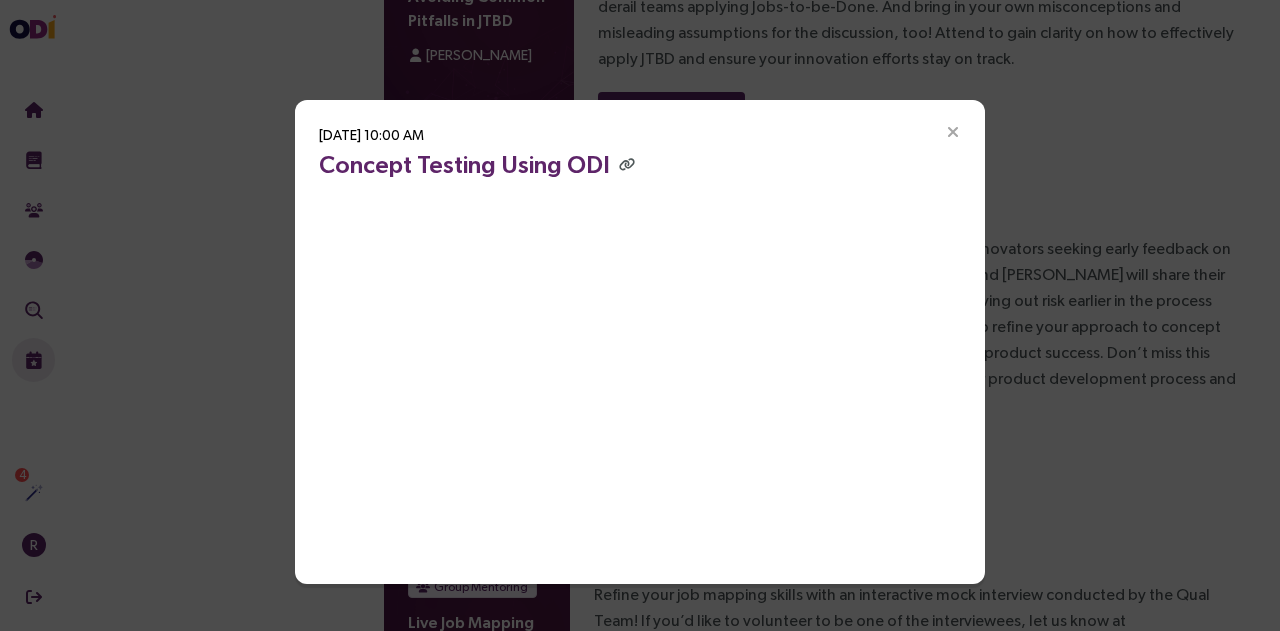 click at bounding box center (953, 133) 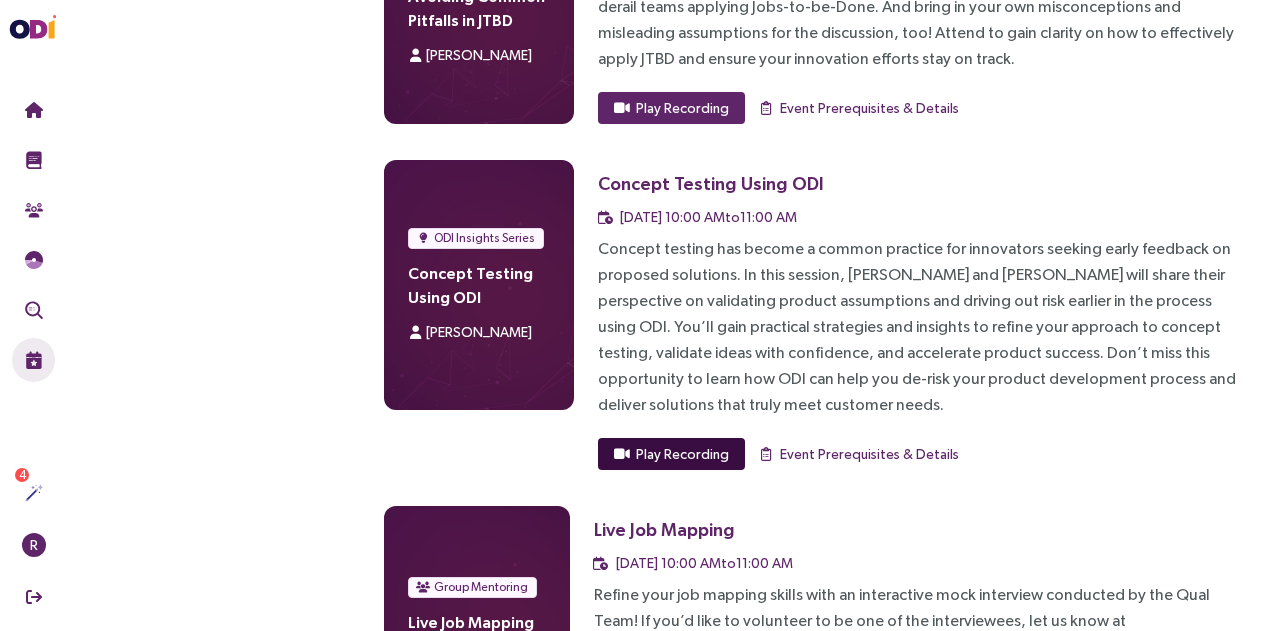 click on "Play Recording" at bounding box center [682, 454] 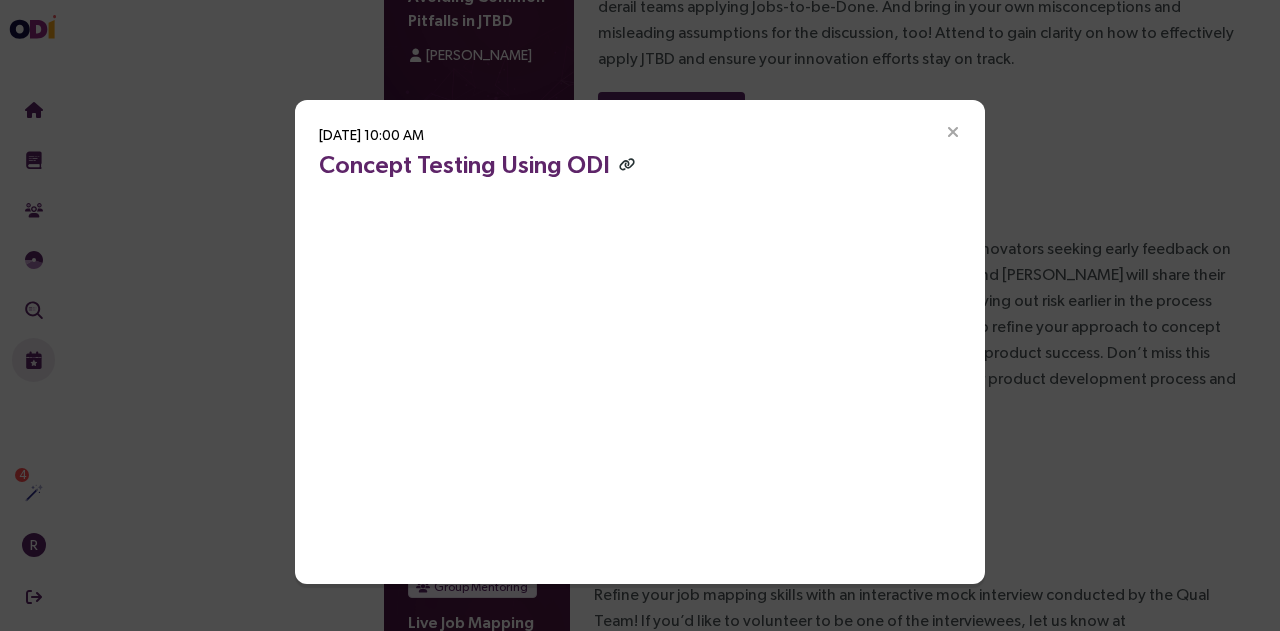 click at bounding box center [627, 164] 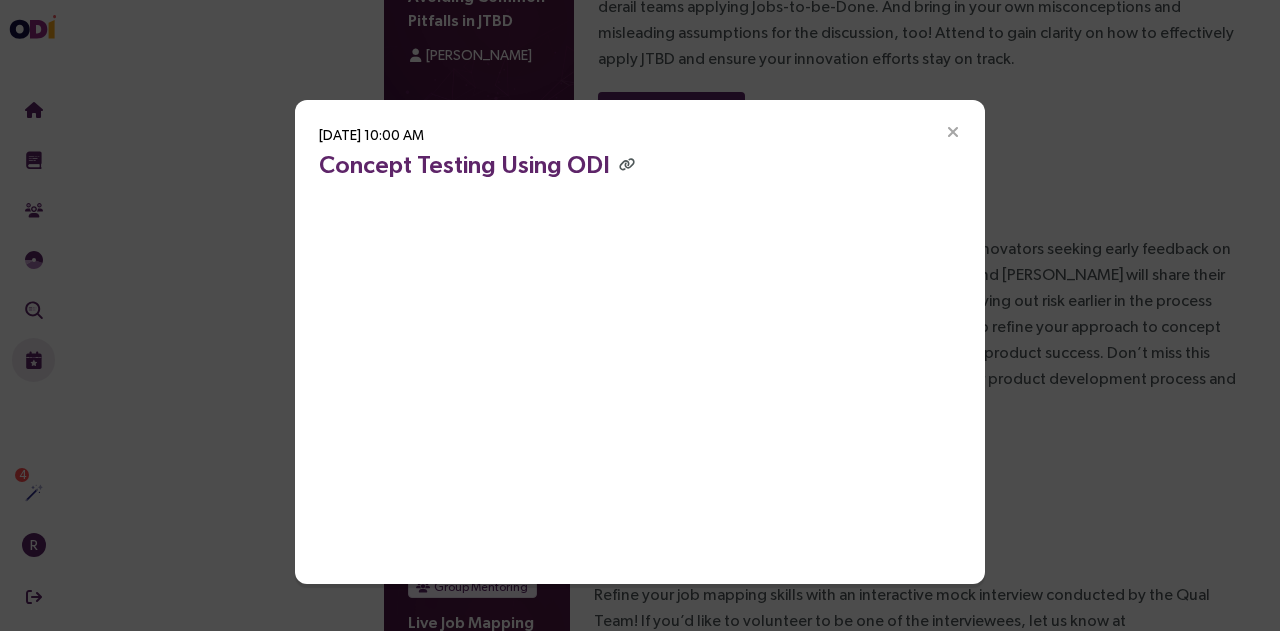 click at bounding box center [953, 132] 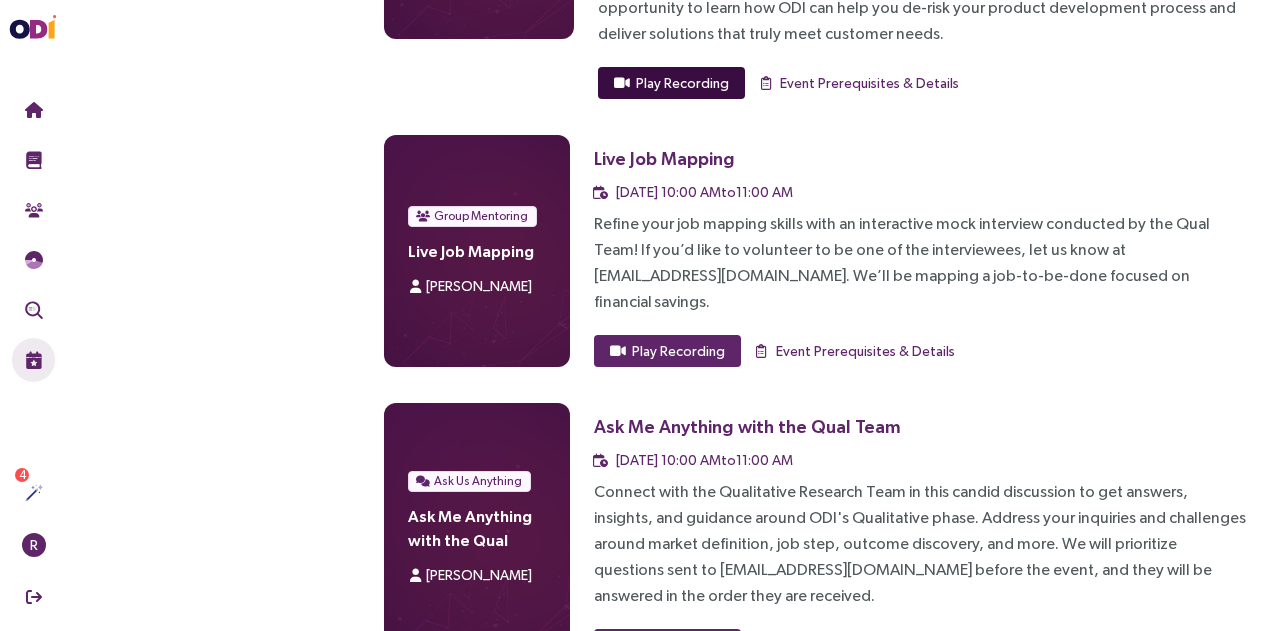 scroll, scrollTop: 1356, scrollLeft: 0, axis: vertical 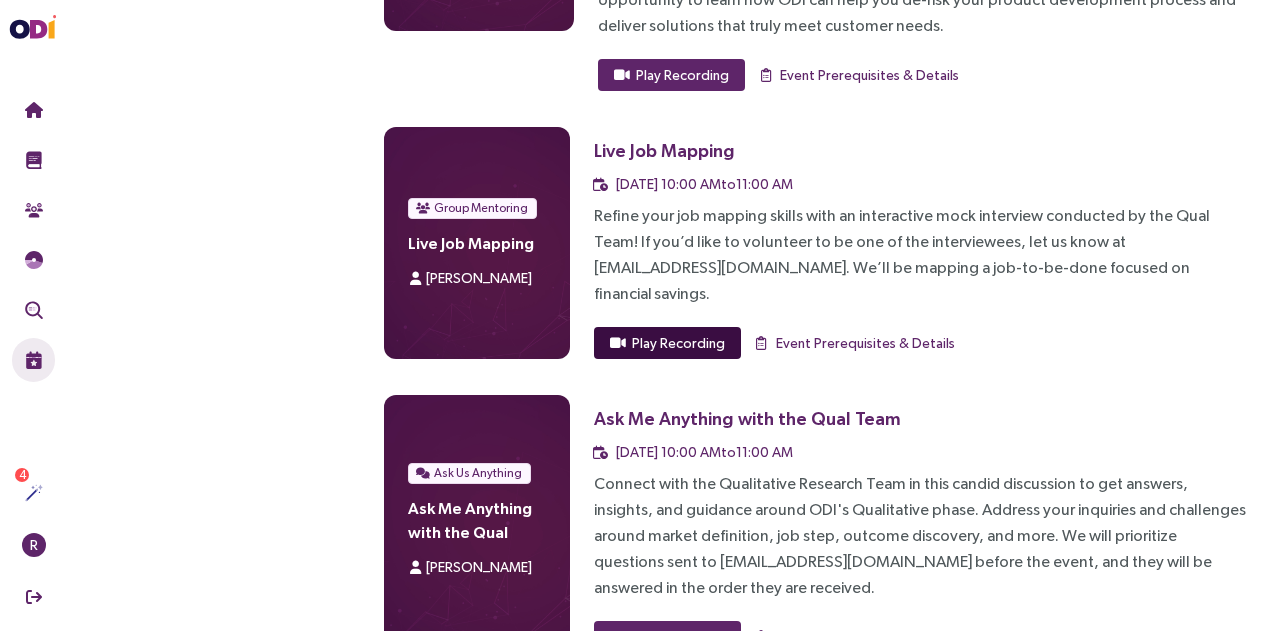 click on "Play Recording" at bounding box center [678, 343] 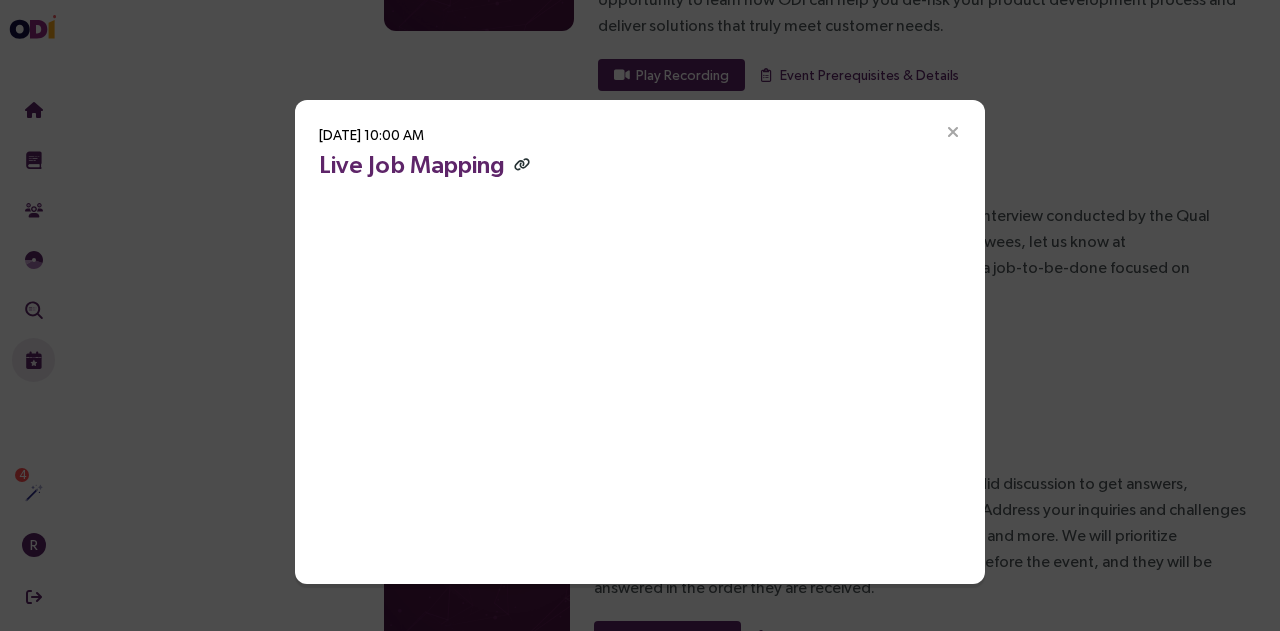click at bounding box center (522, 164) 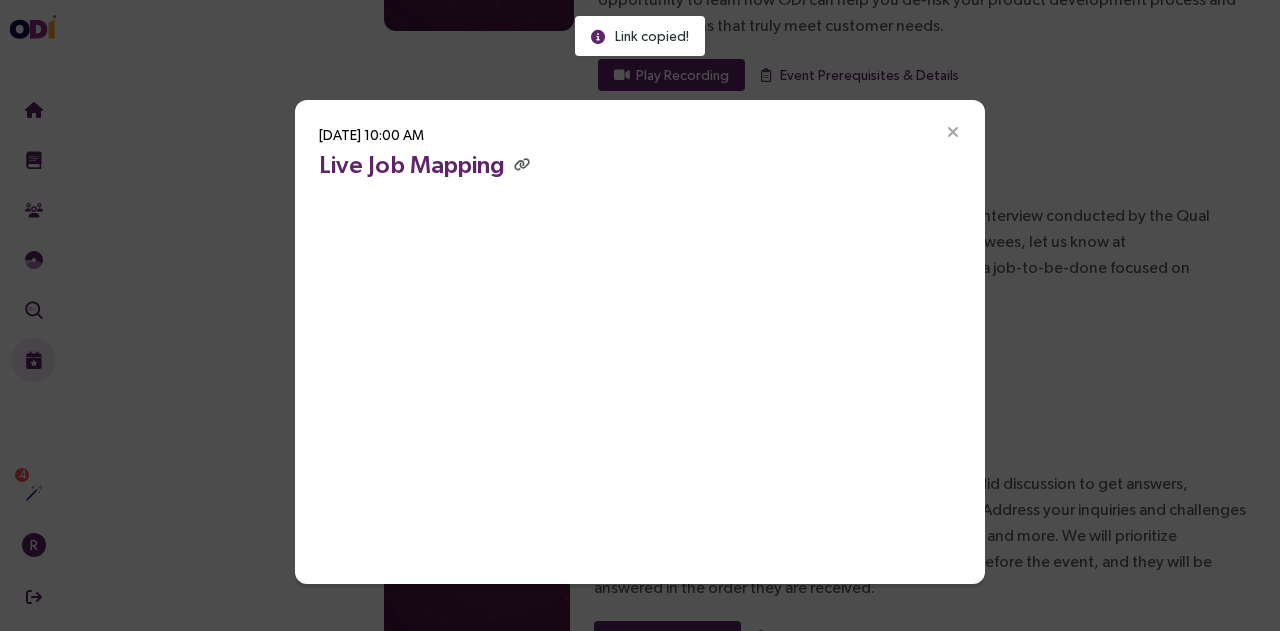click at bounding box center (953, 133) 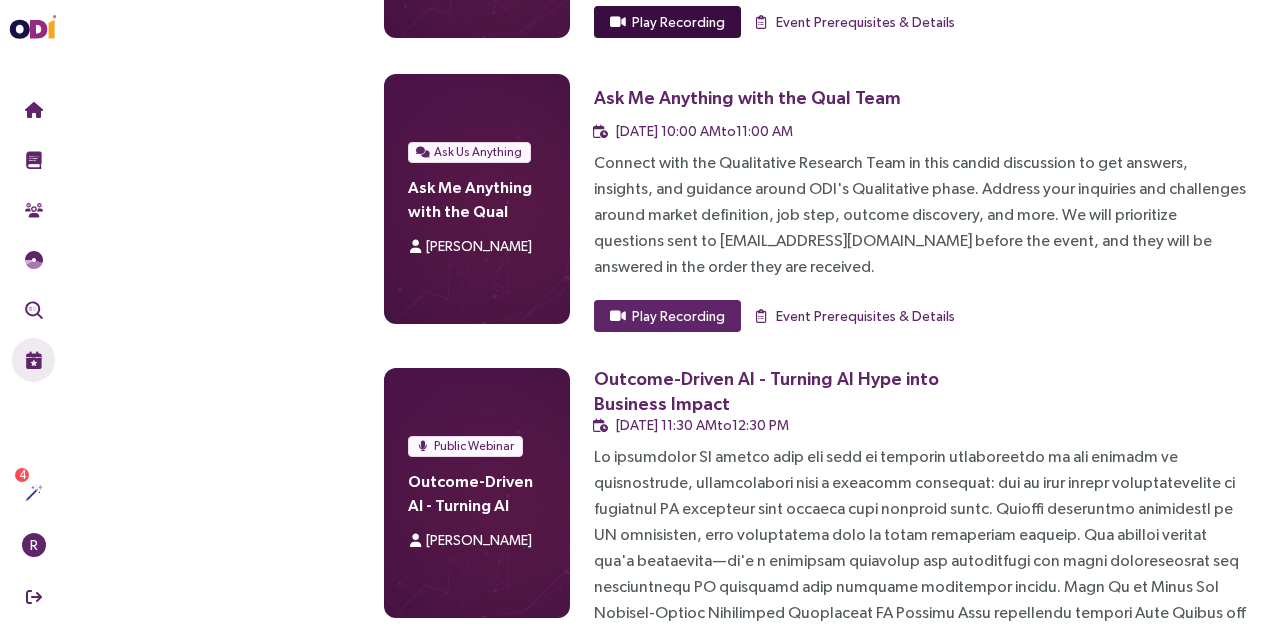 scroll, scrollTop: 1683, scrollLeft: 0, axis: vertical 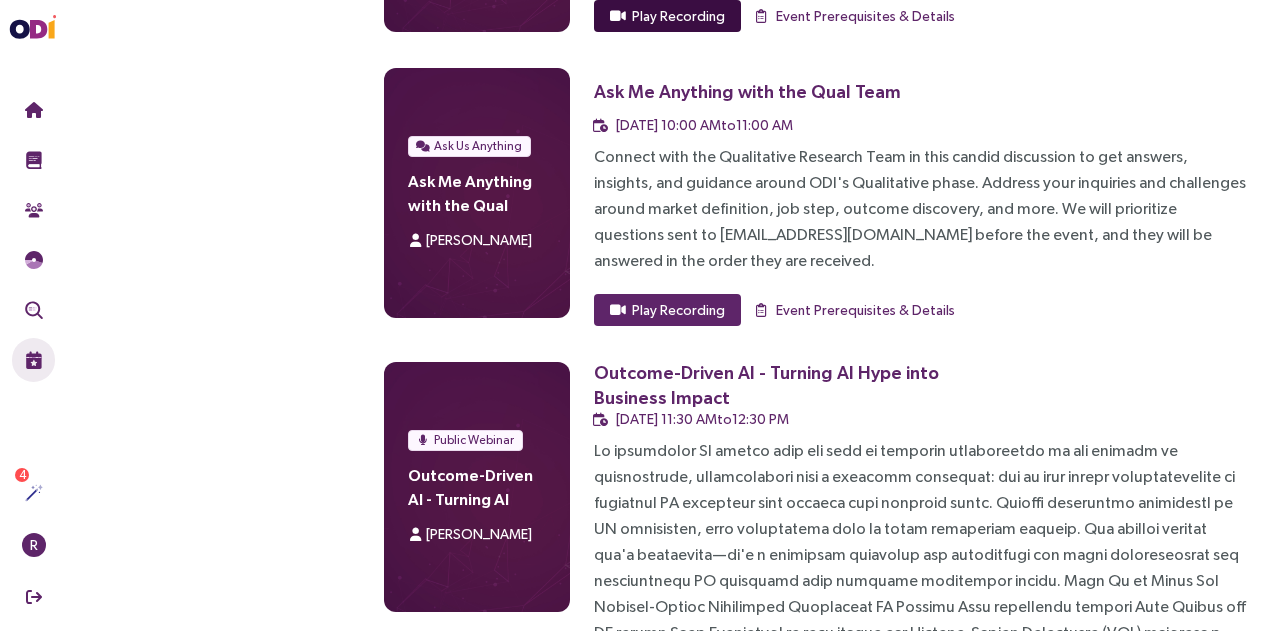 type 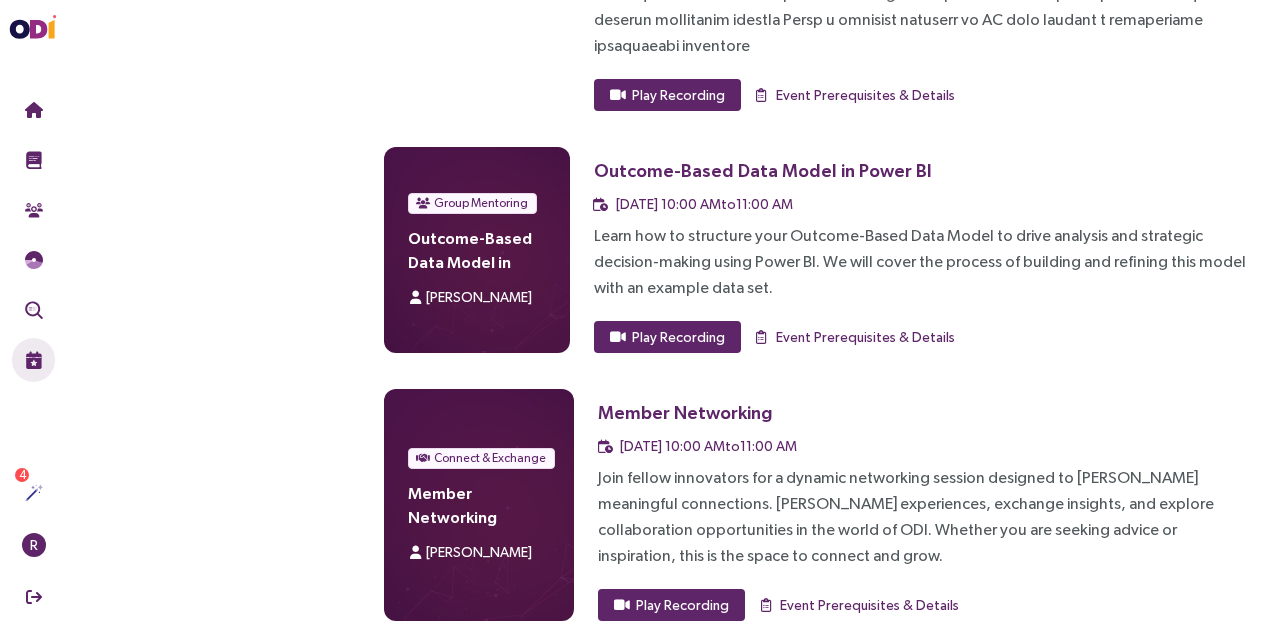 scroll, scrollTop: 2455, scrollLeft: 0, axis: vertical 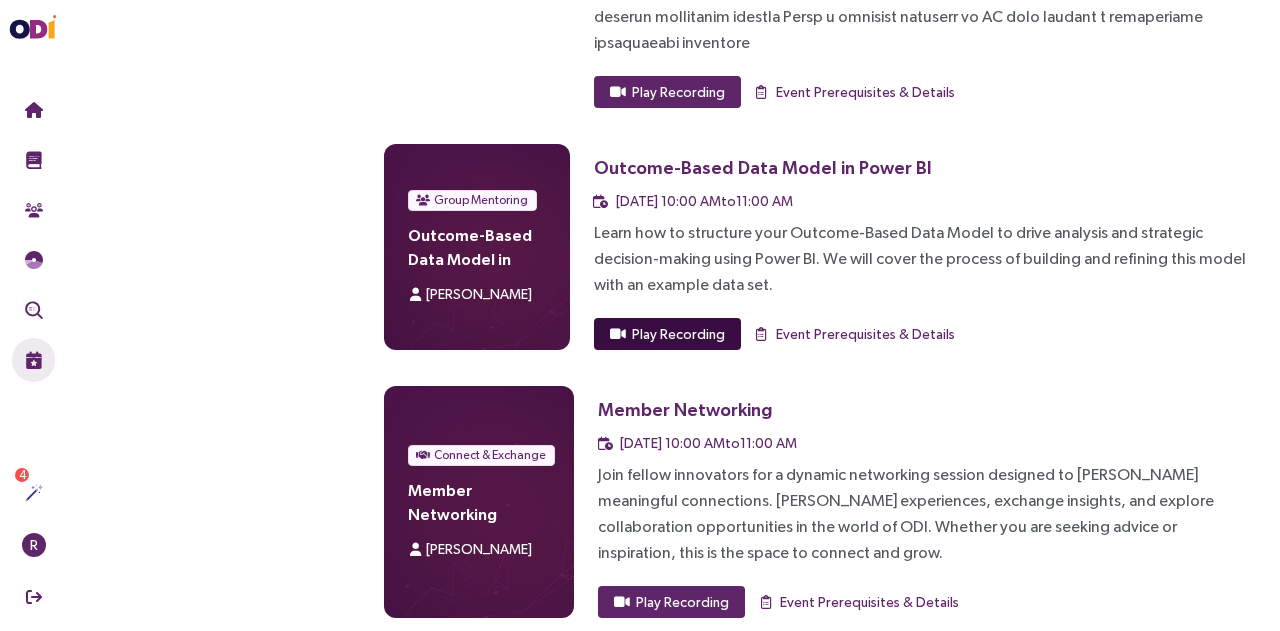 click on "Play Recording" at bounding box center (678, 334) 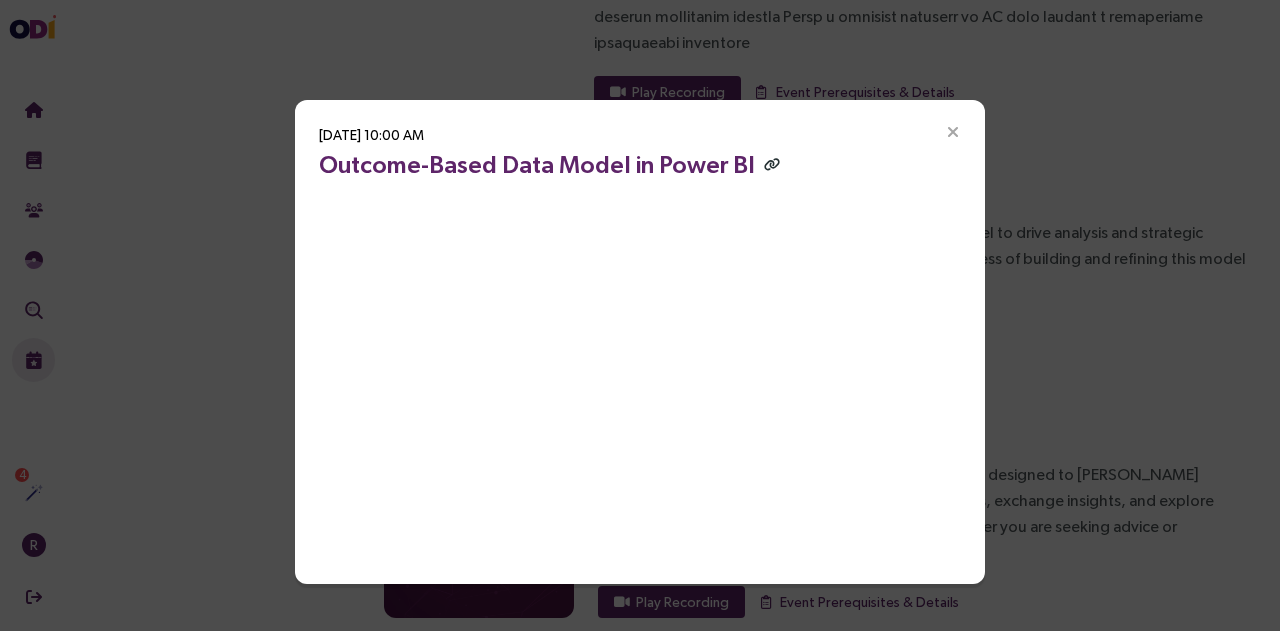 click at bounding box center [772, 165] 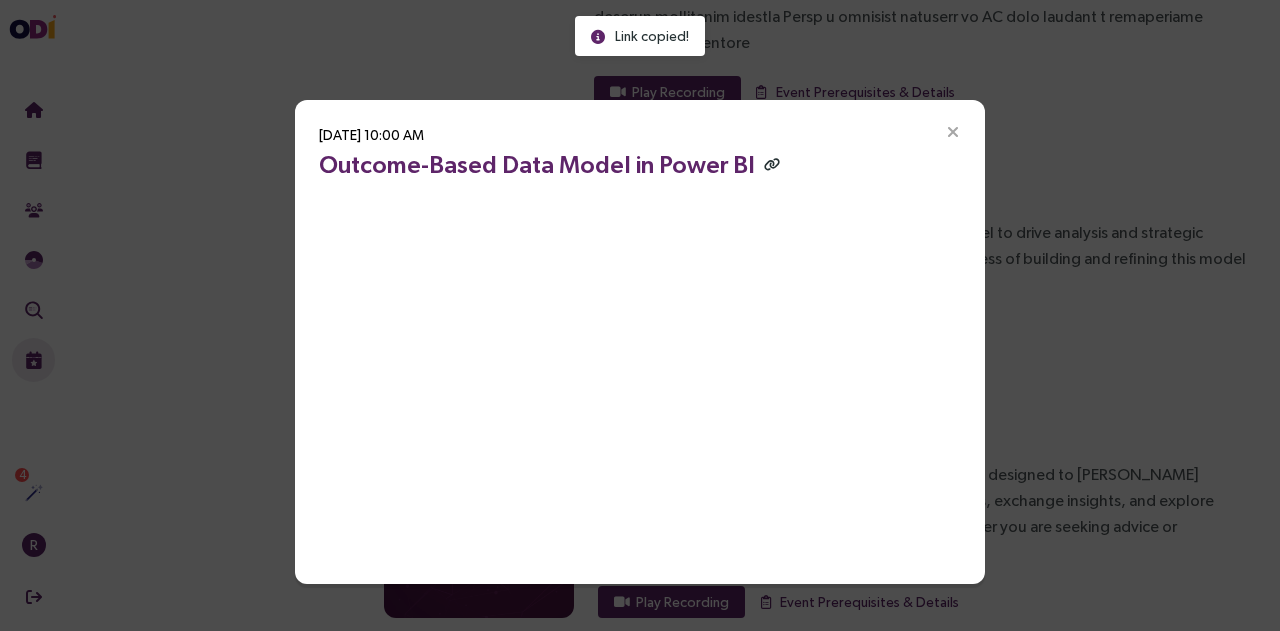 type 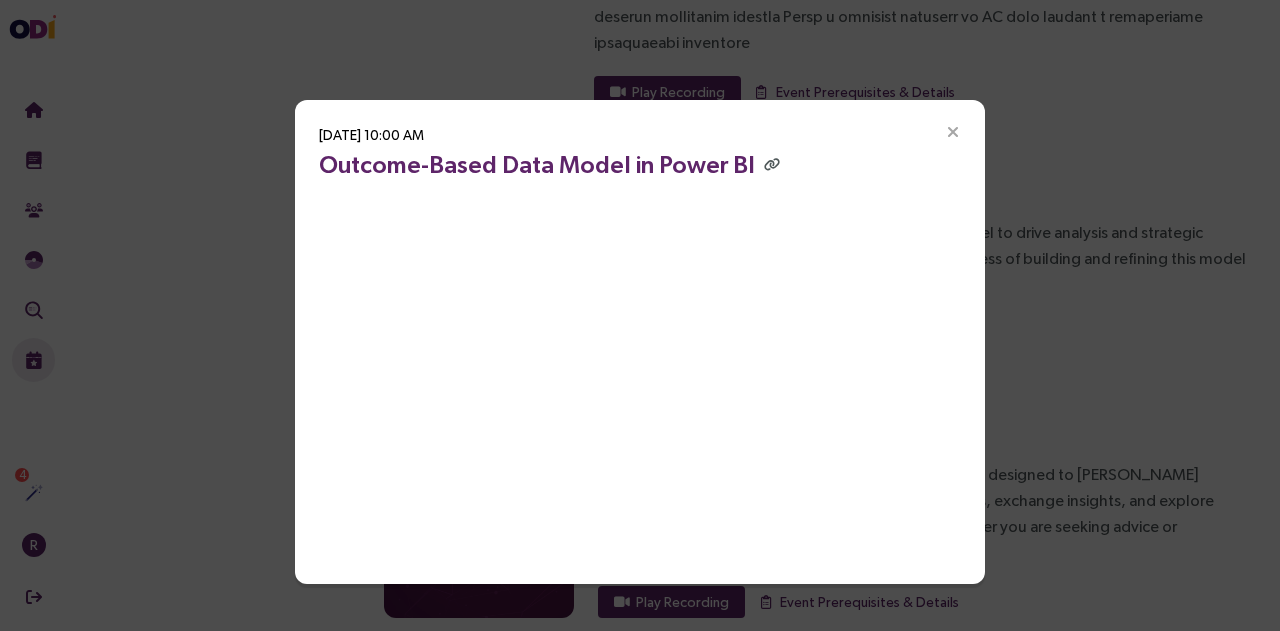 click at bounding box center (953, 133) 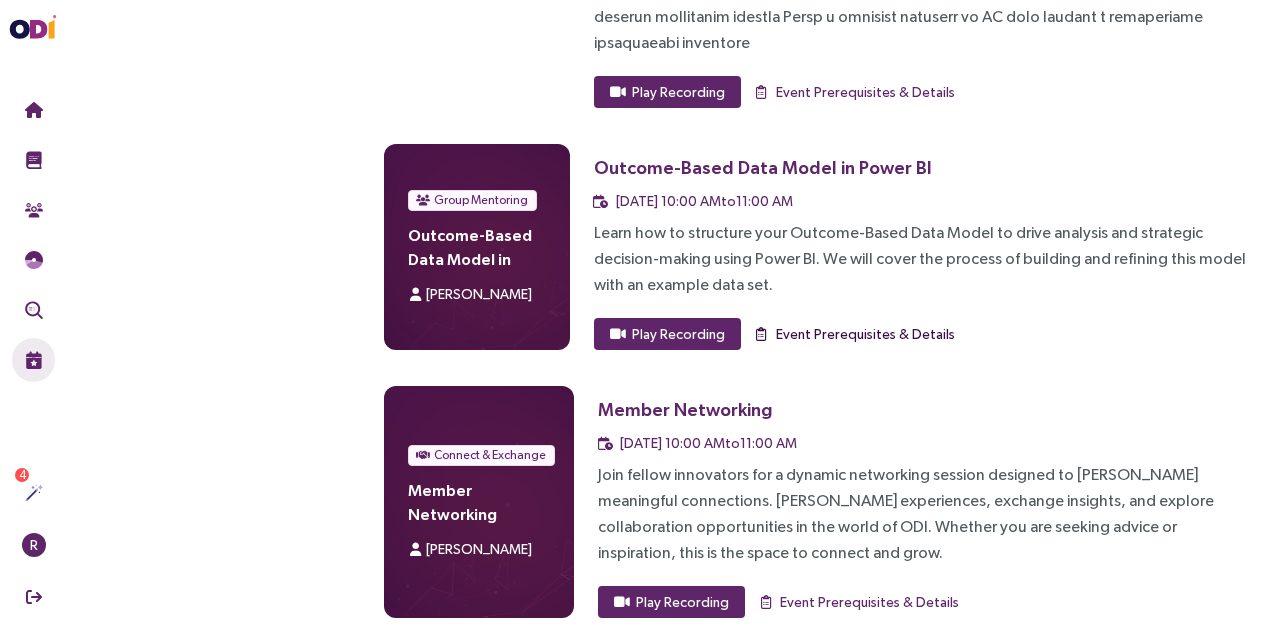 click on "Event Prerequisites & Details" at bounding box center (865, 334) 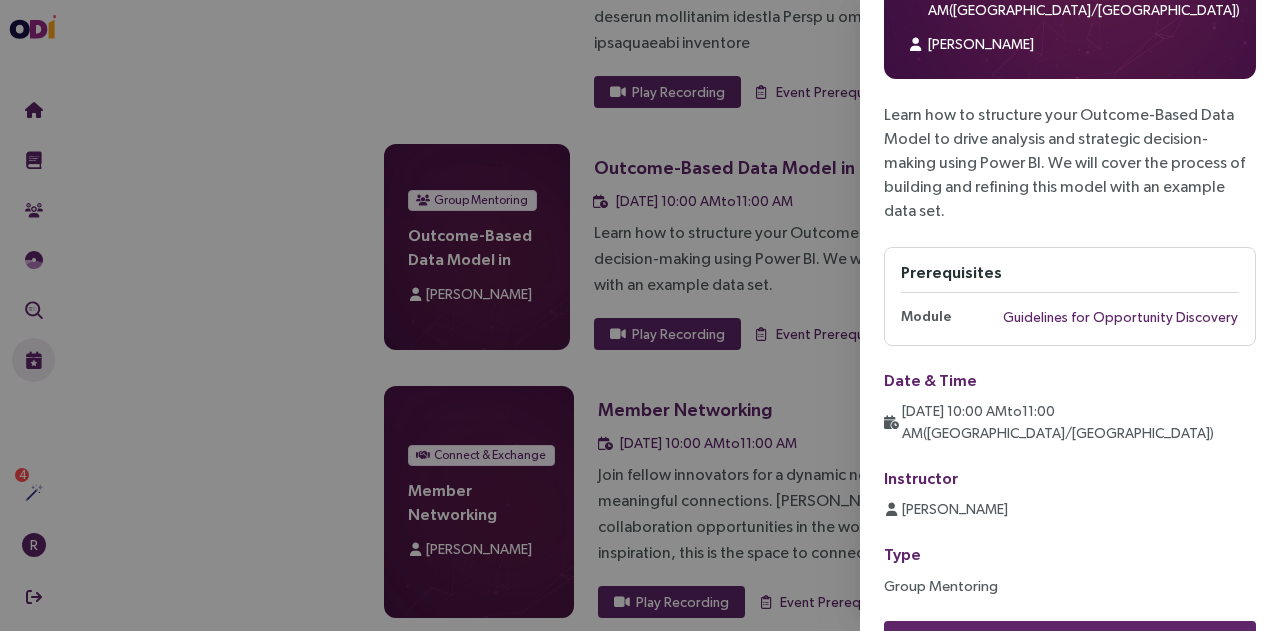 scroll, scrollTop: 0, scrollLeft: 0, axis: both 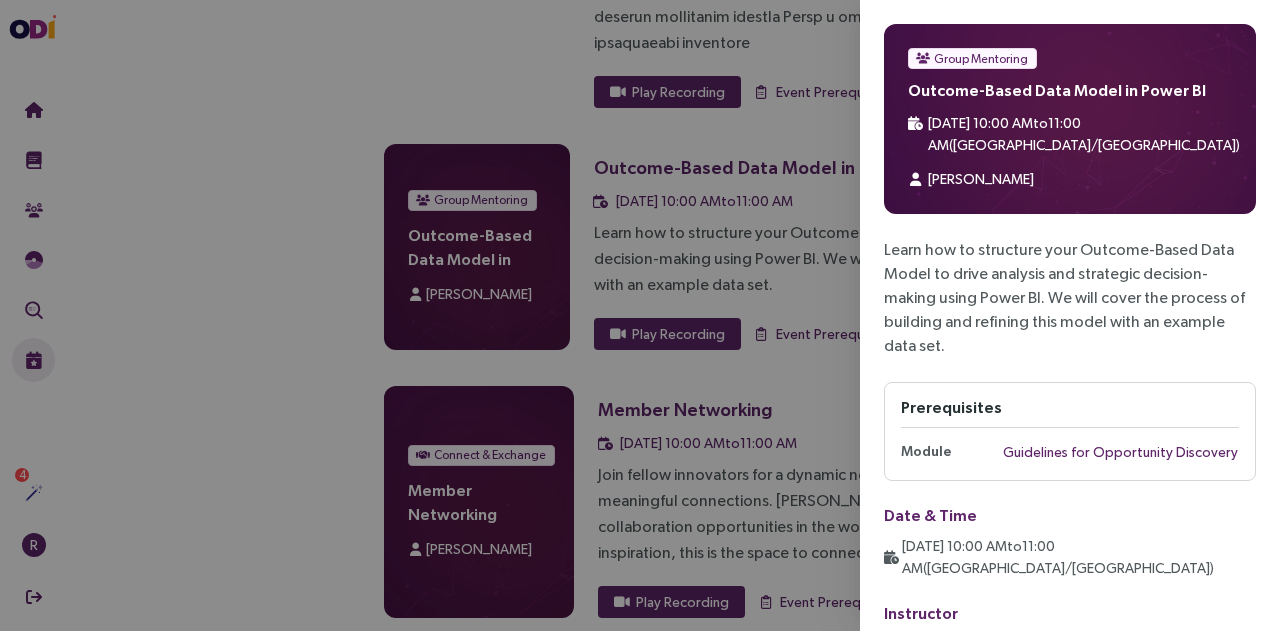 click at bounding box center [640, 315] 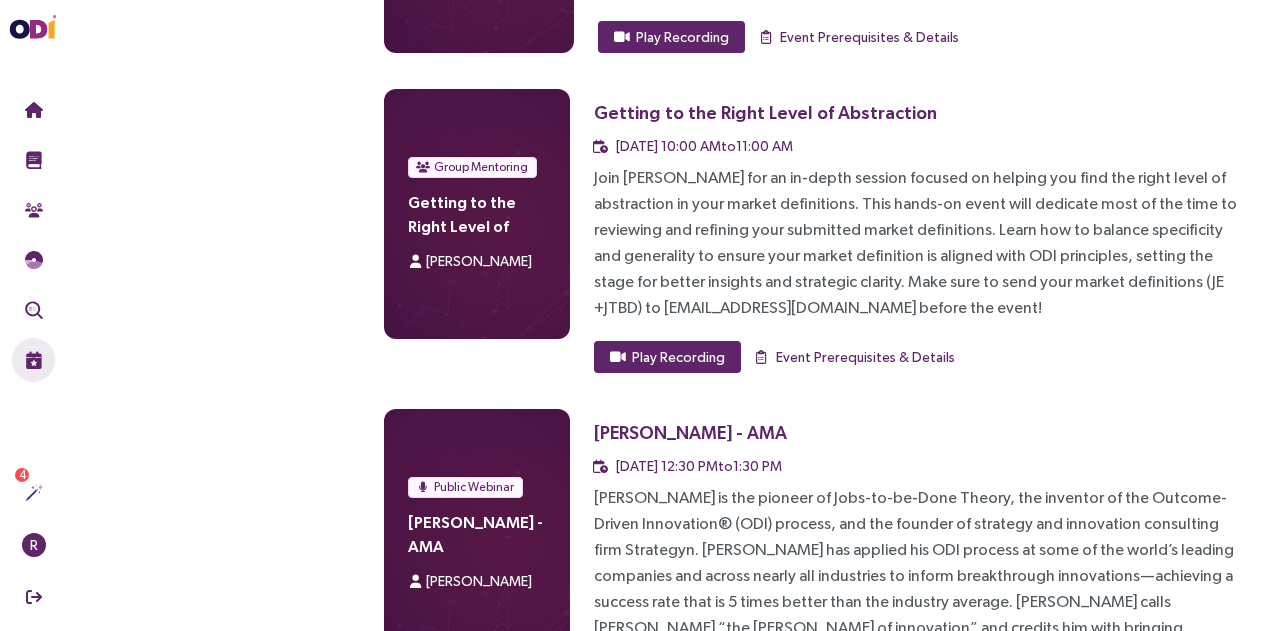 scroll, scrollTop: 3022, scrollLeft: 0, axis: vertical 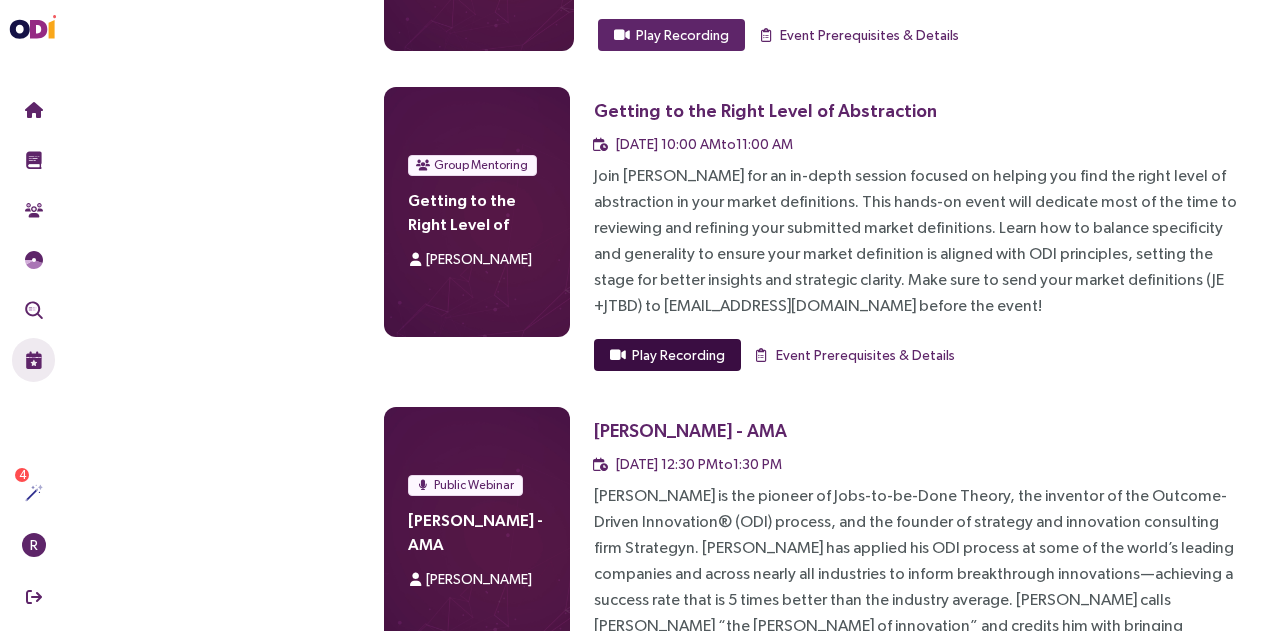 click on "Play Recording" at bounding box center [678, 355] 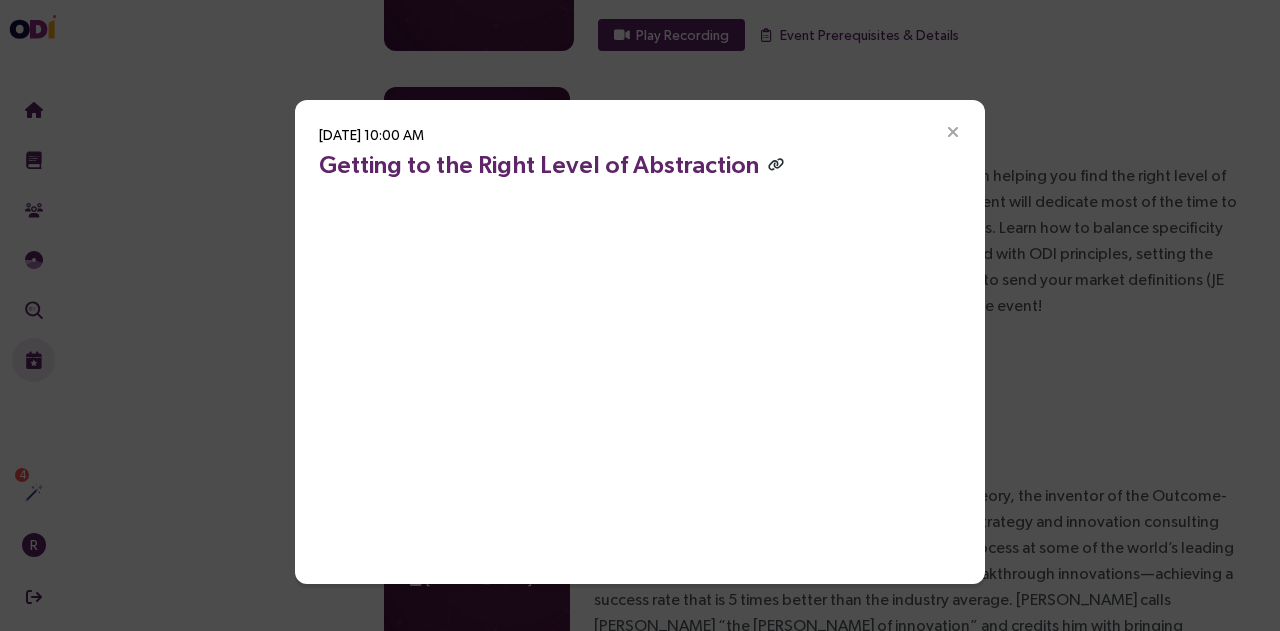 click at bounding box center [776, 164] 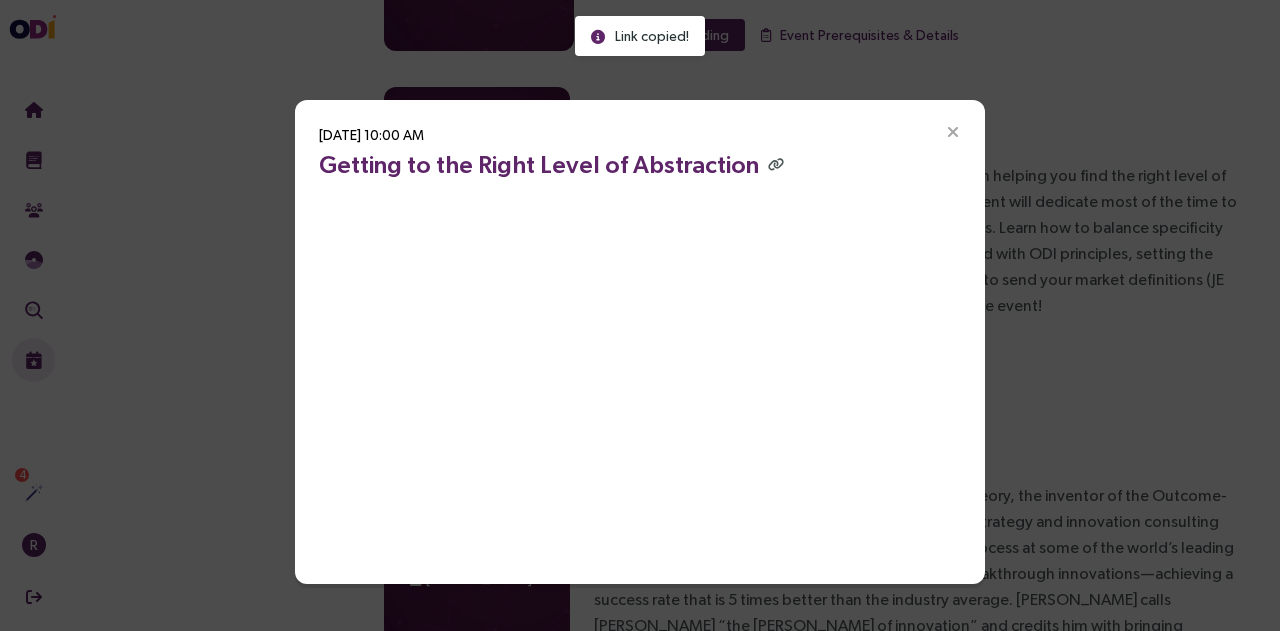 click at bounding box center (953, 133) 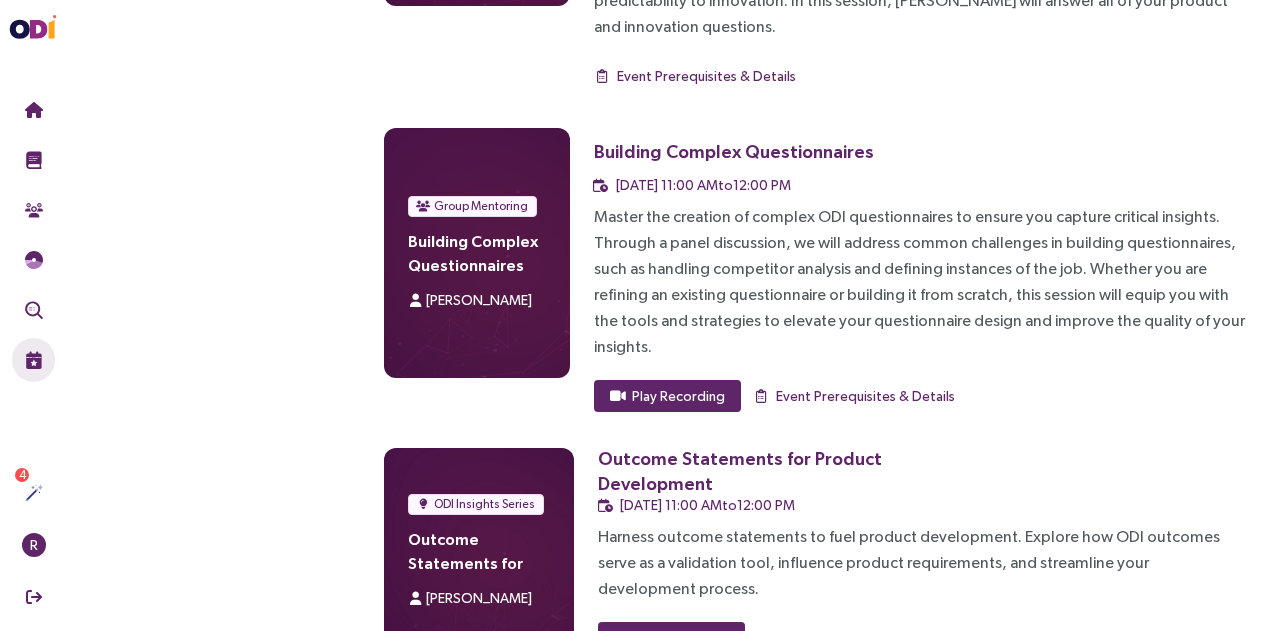 scroll, scrollTop: 3679, scrollLeft: 0, axis: vertical 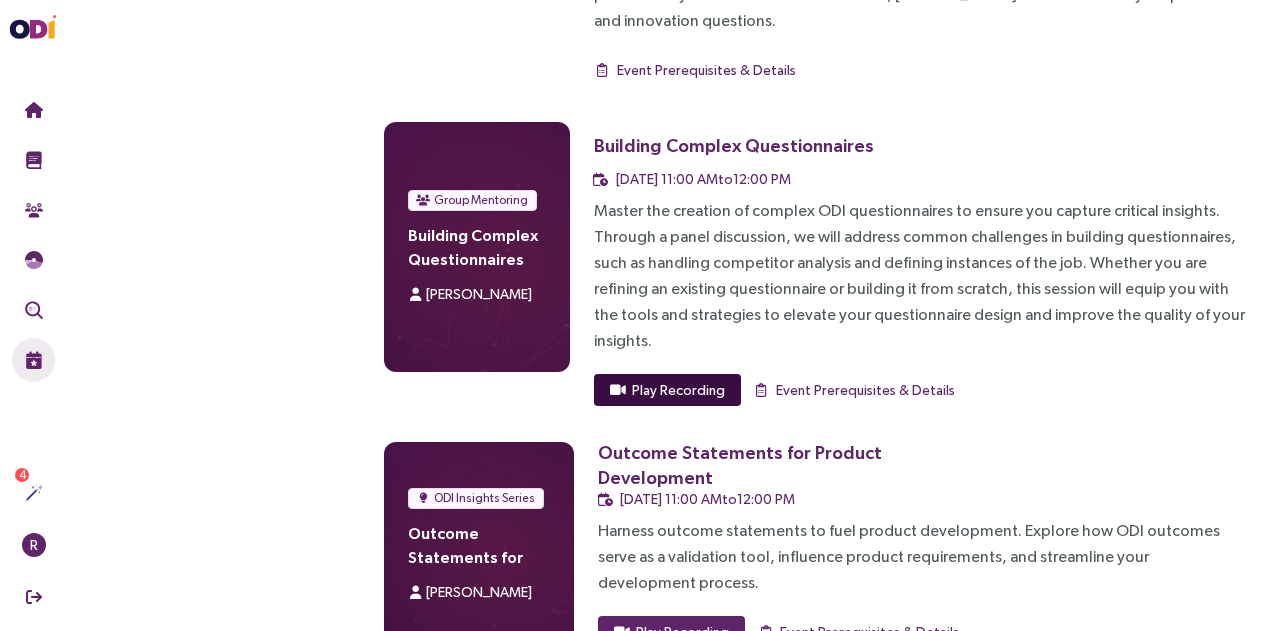 click on "Play Recording" at bounding box center [678, 390] 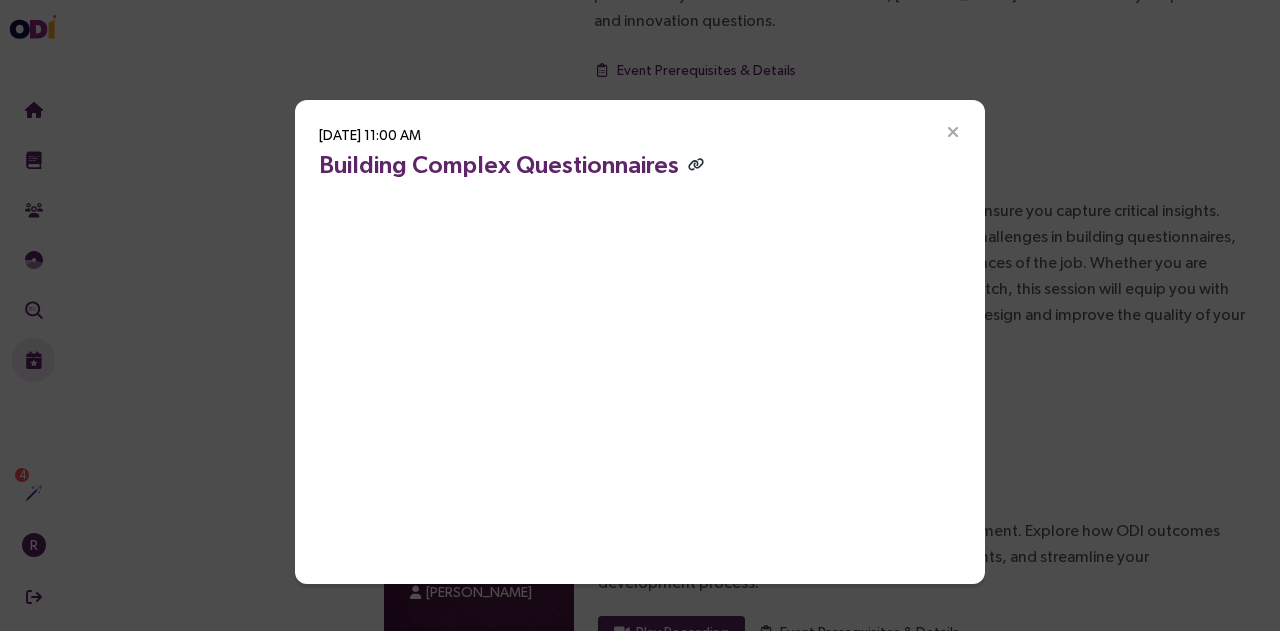 click at bounding box center [696, 164] 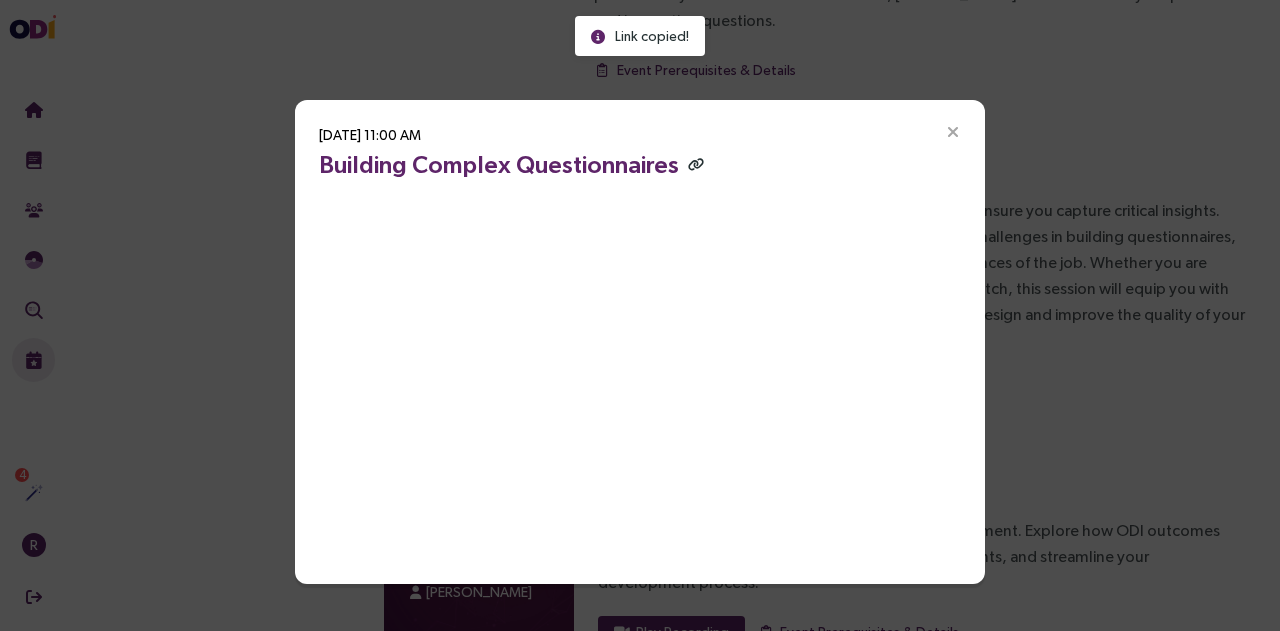 type 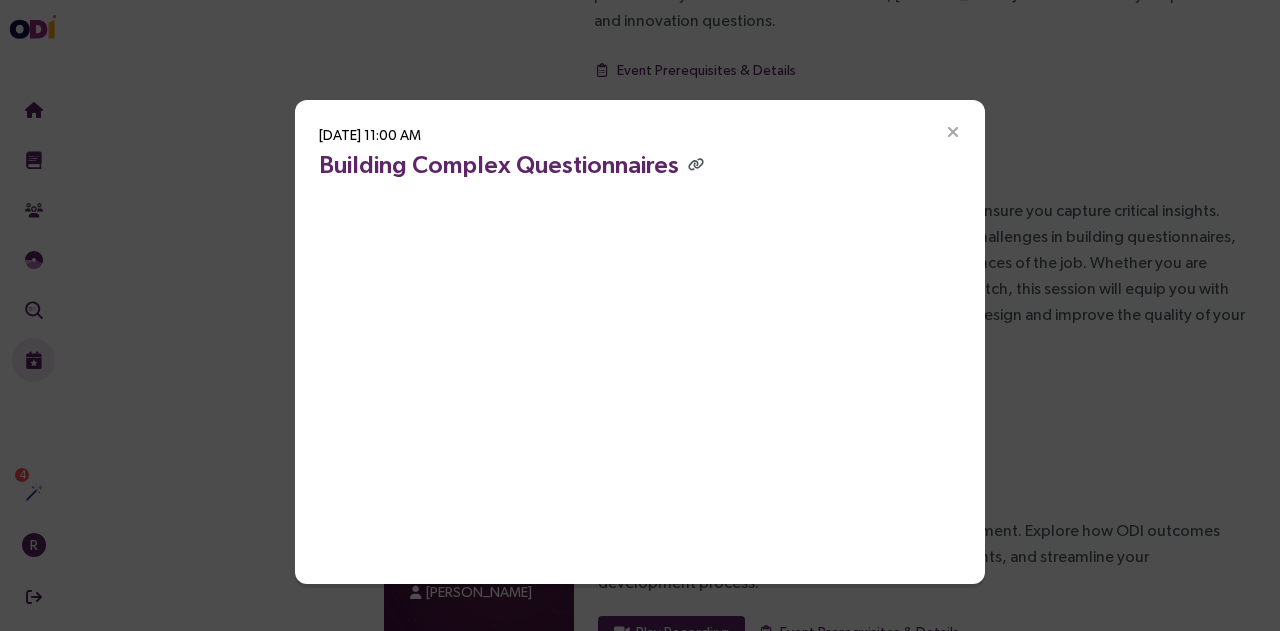 click at bounding box center [953, 133] 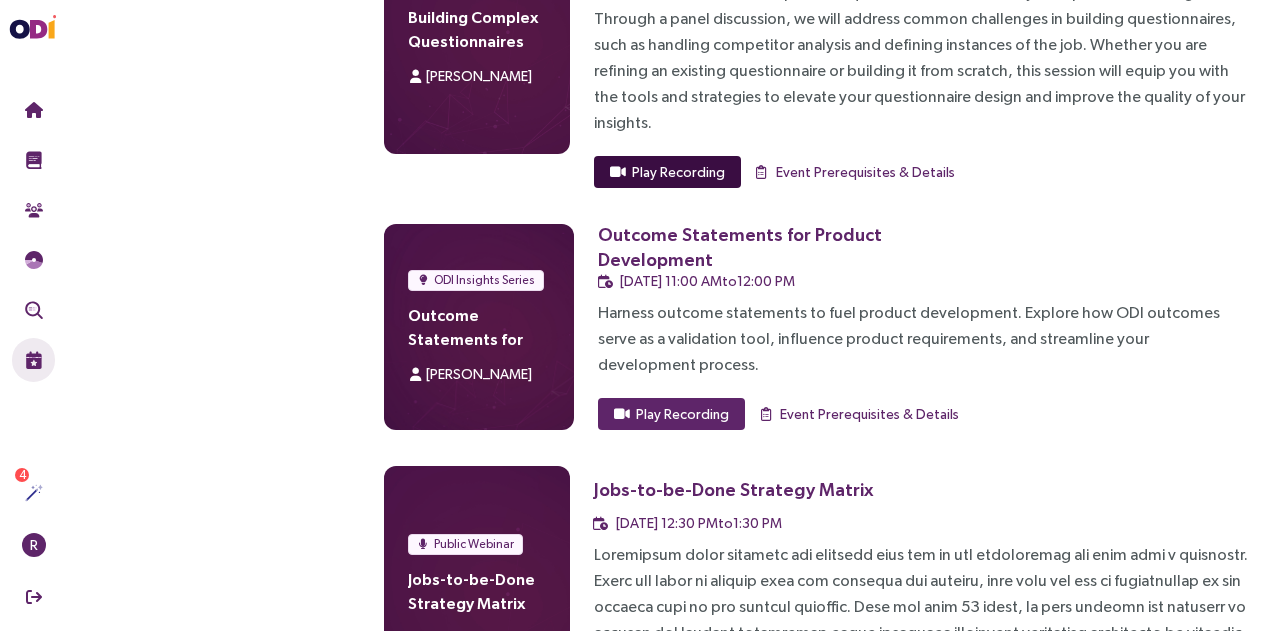 scroll, scrollTop: 3904, scrollLeft: 0, axis: vertical 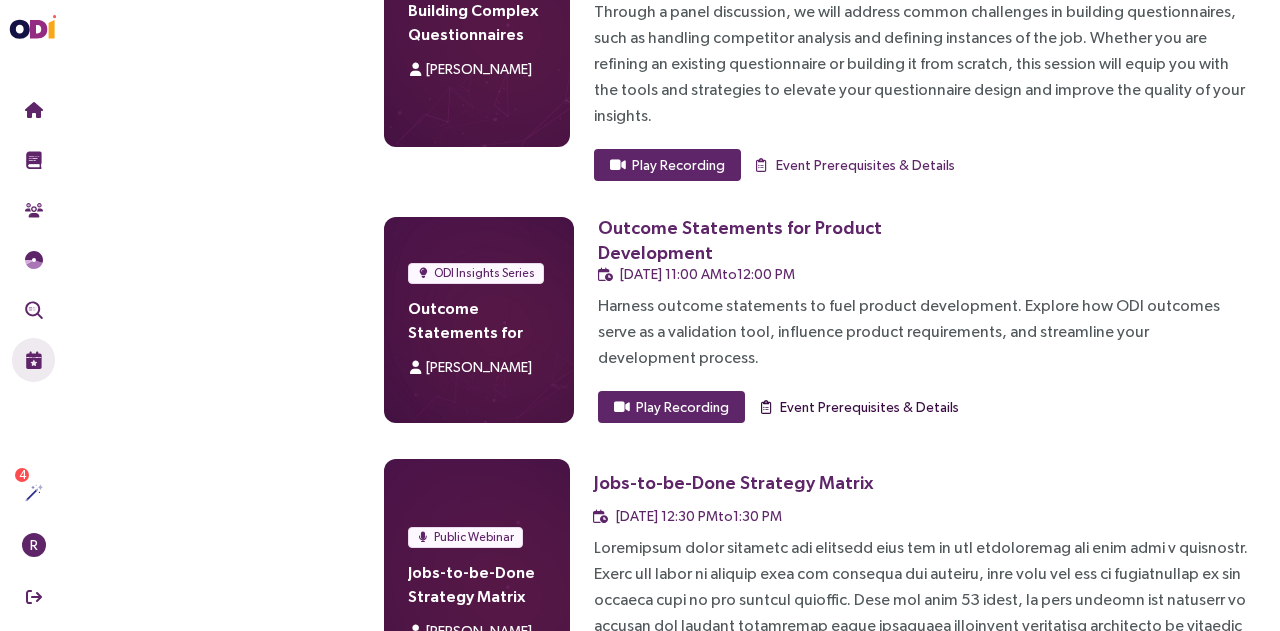 click on "Event Prerequisites & Details" at bounding box center [869, 407] 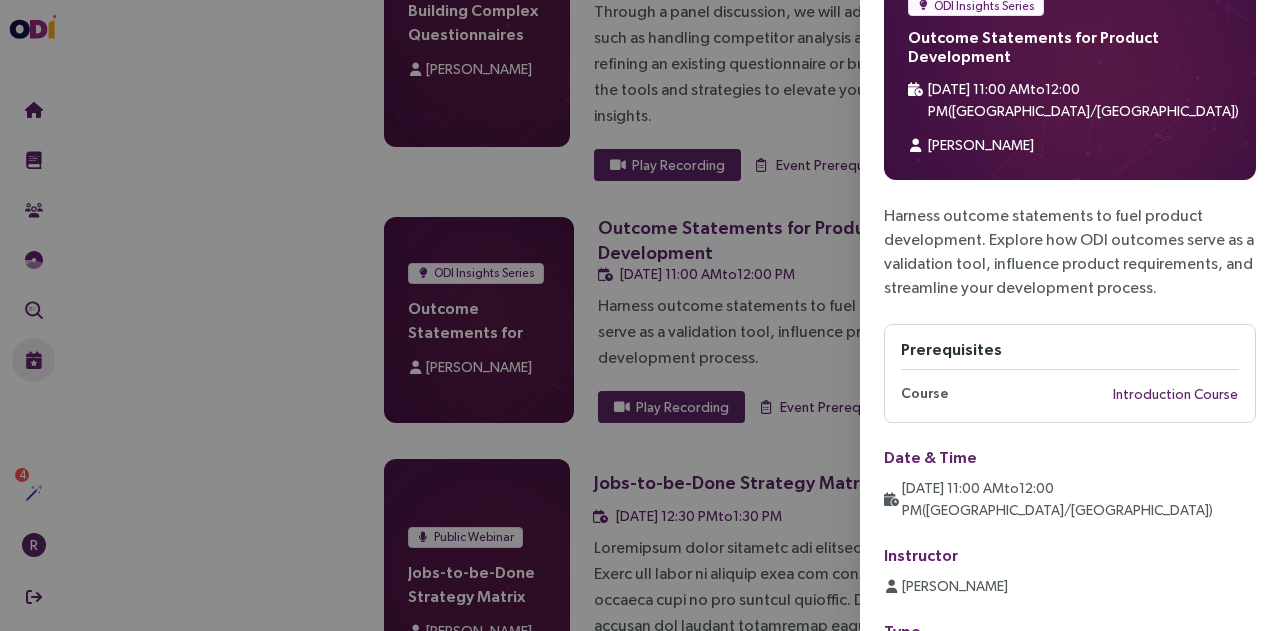scroll, scrollTop: 154, scrollLeft: 0, axis: vertical 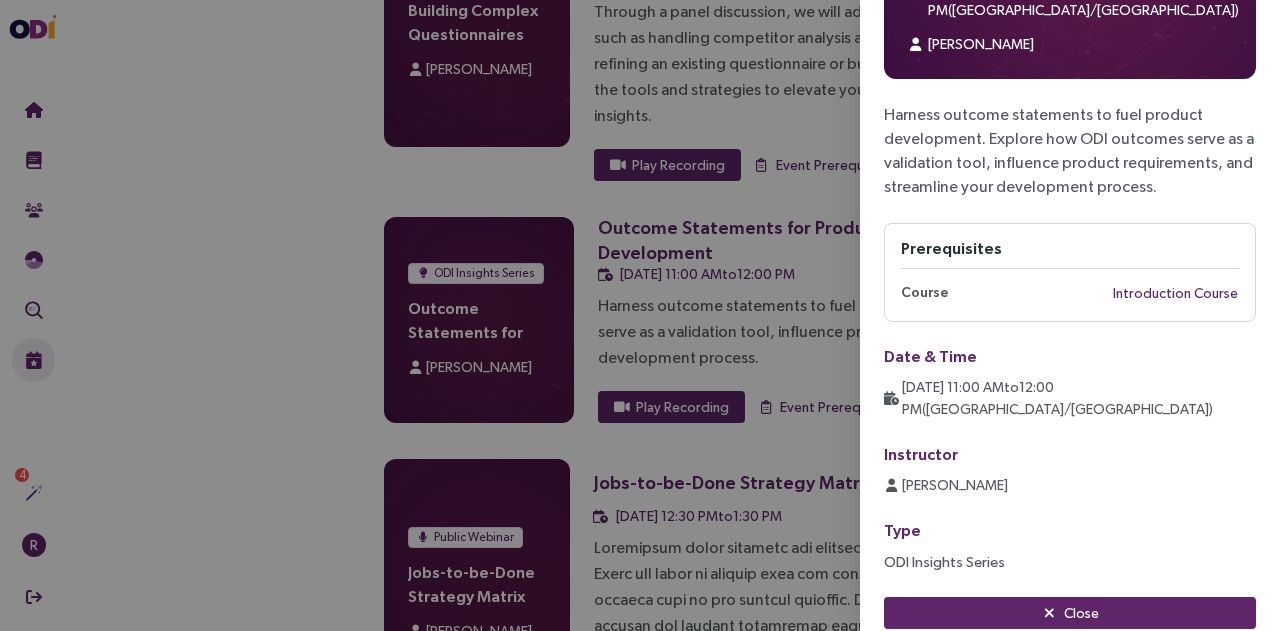click at bounding box center [640, 315] 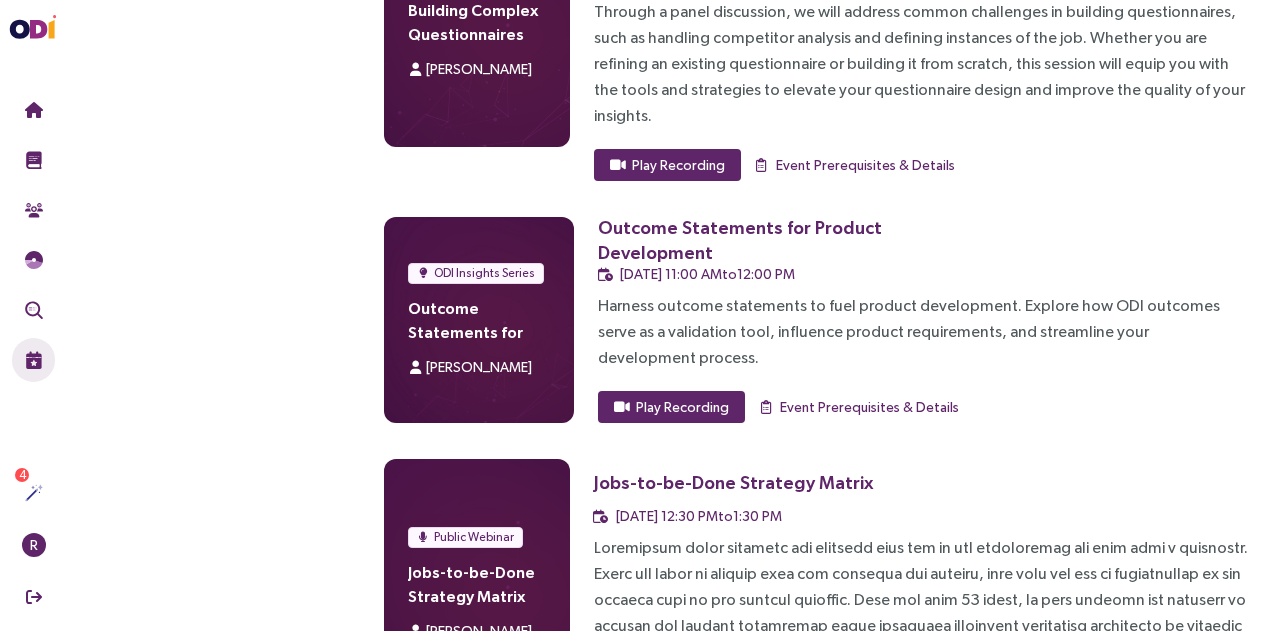 scroll, scrollTop: 0, scrollLeft: 0, axis: both 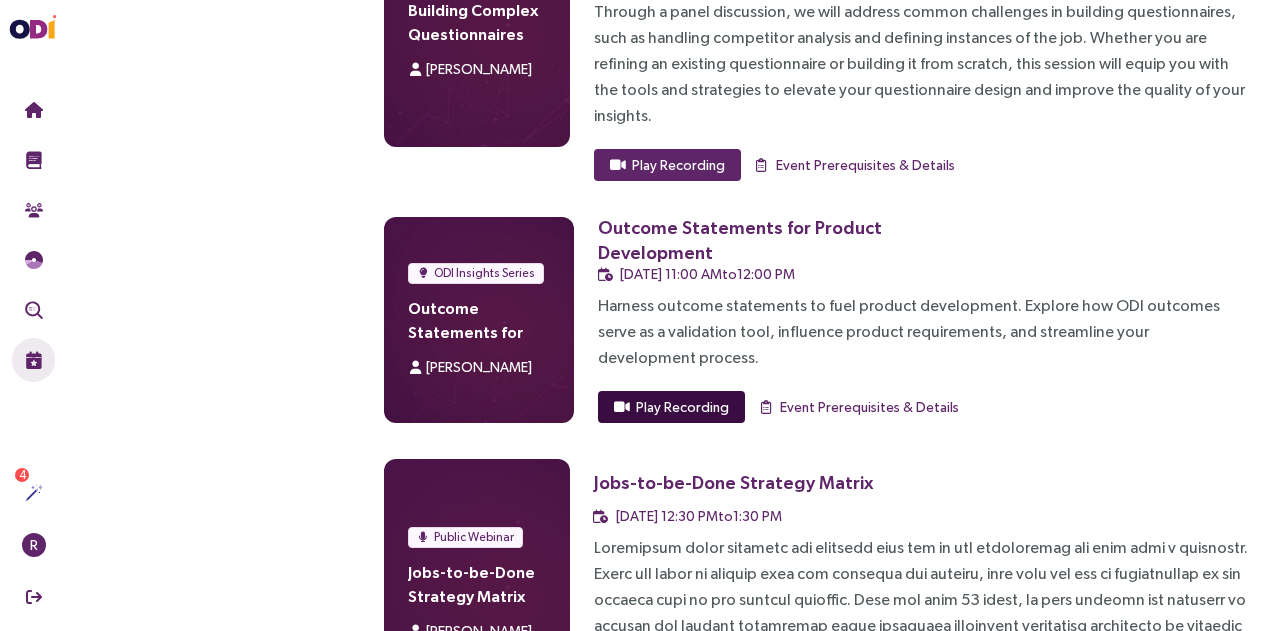 click on "Play Recording" at bounding box center (682, 407) 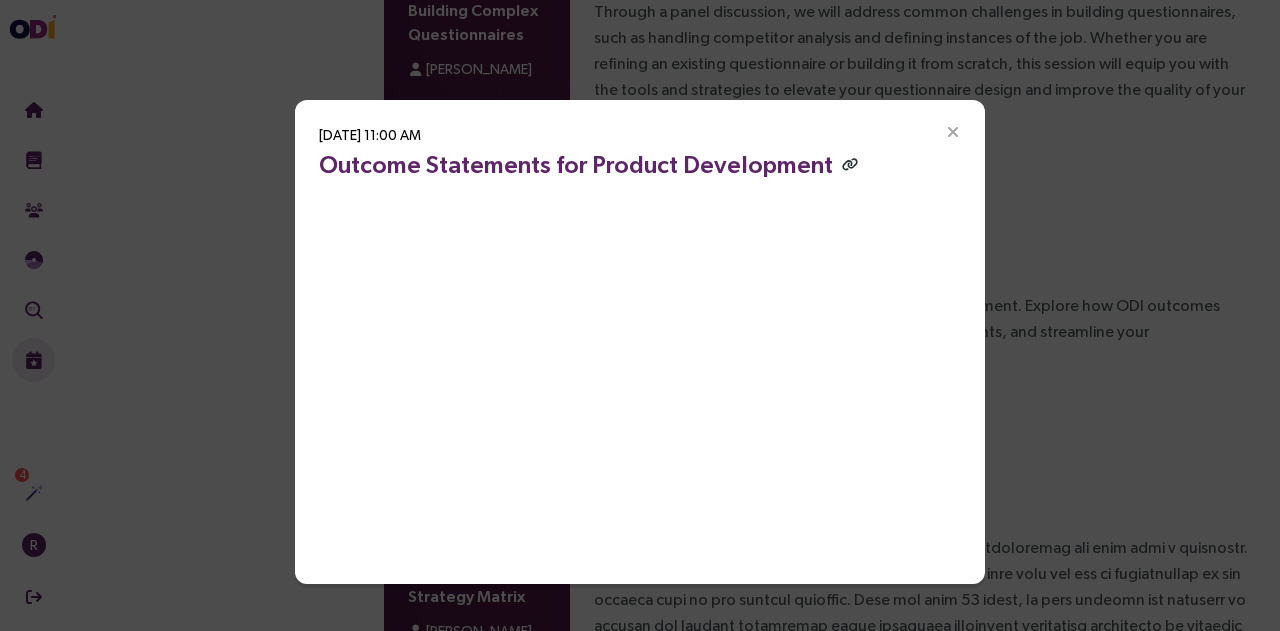 click at bounding box center [850, 164] 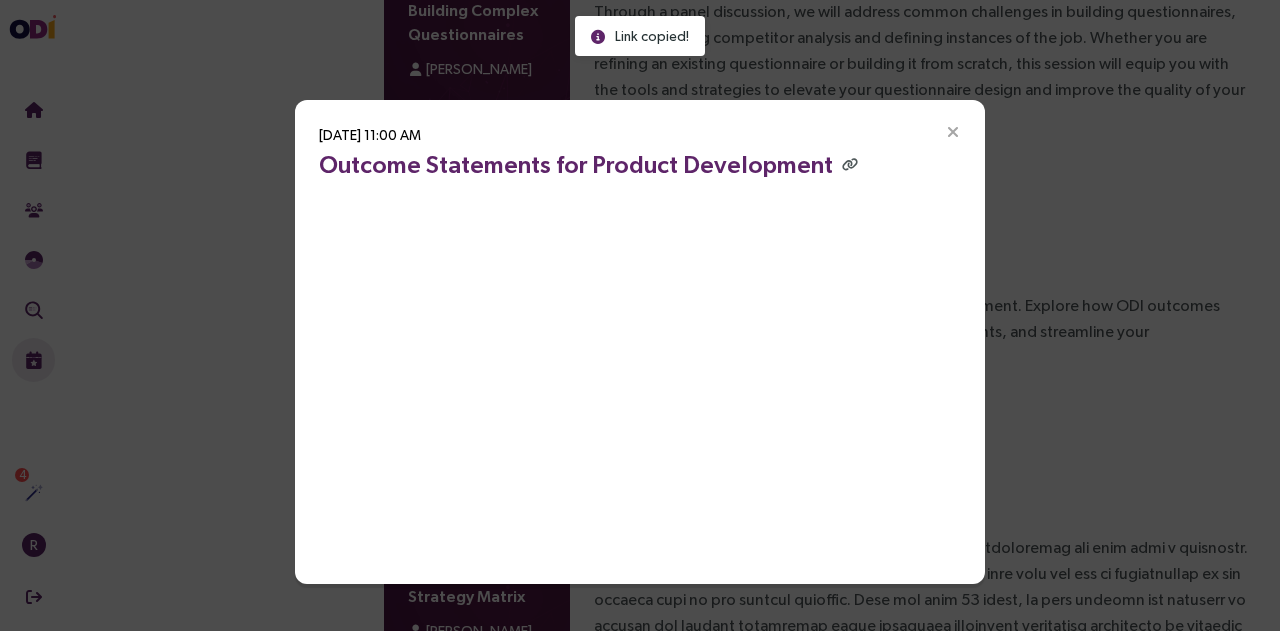 click at bounding box center [953, 133] 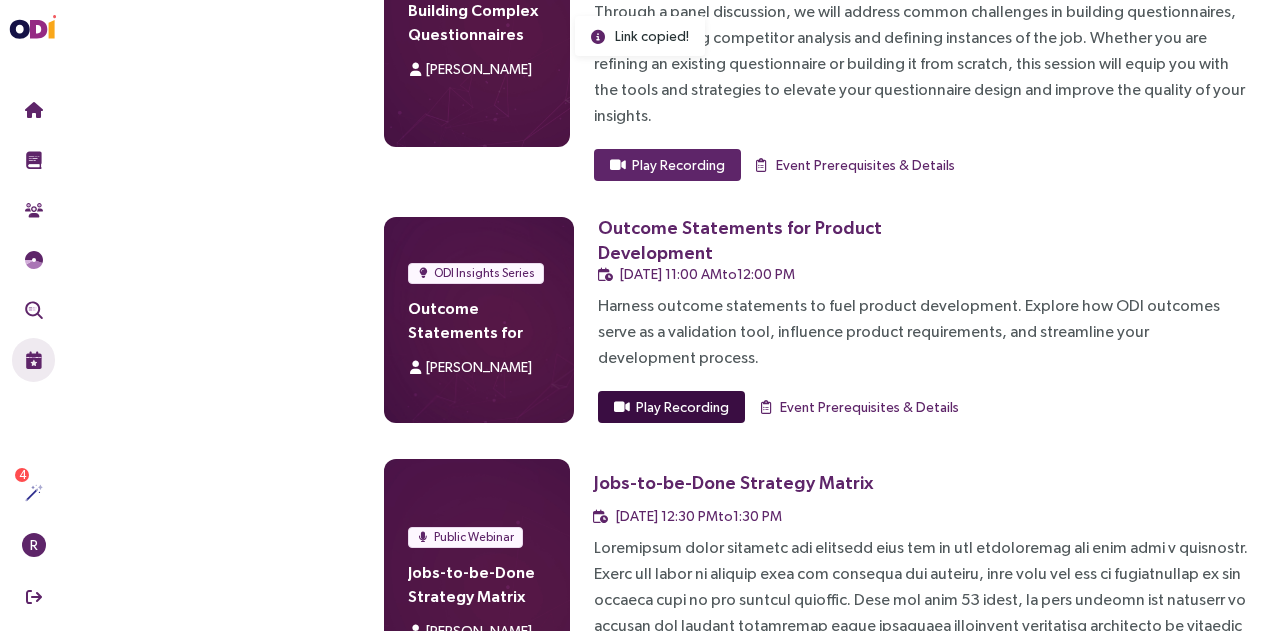 type 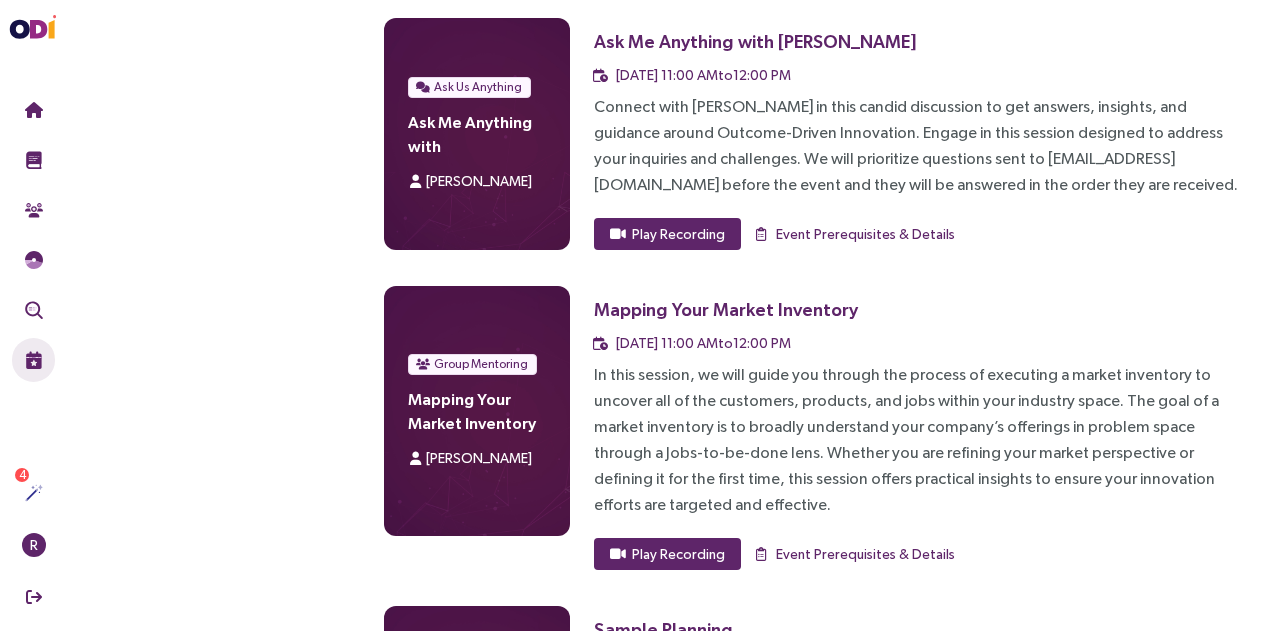 scroll, scrollTop: 5004, scrollLeft: 0, axis: vertical 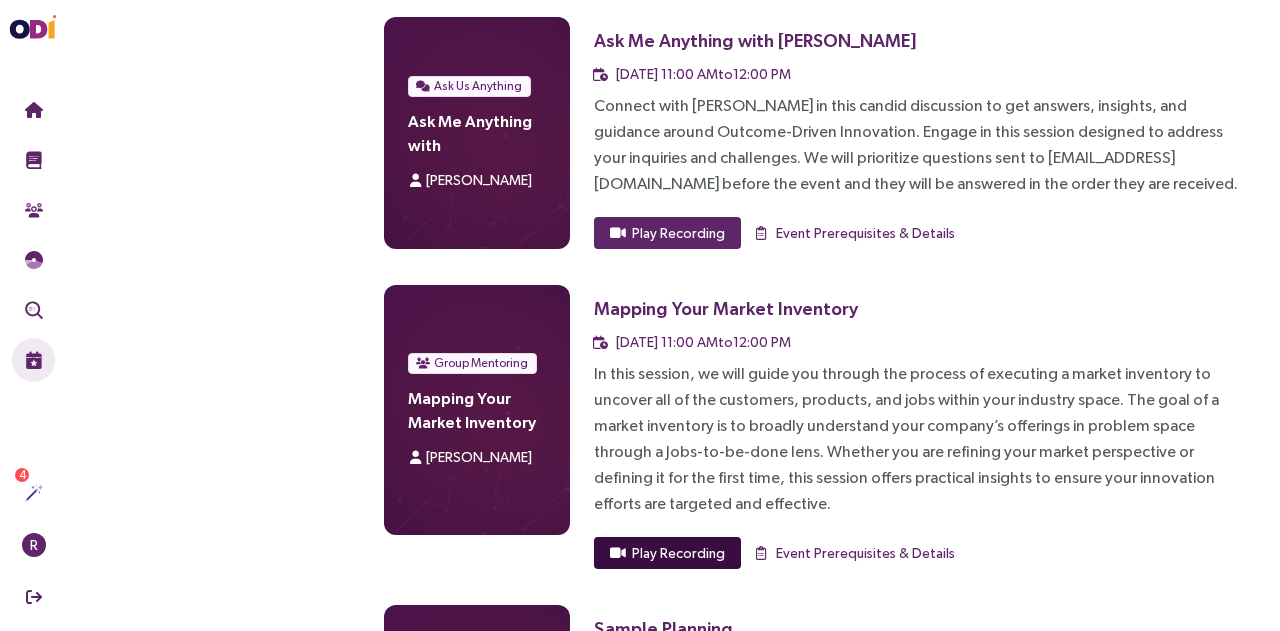 click on "Play Recording" at bounding box center (678, 553) 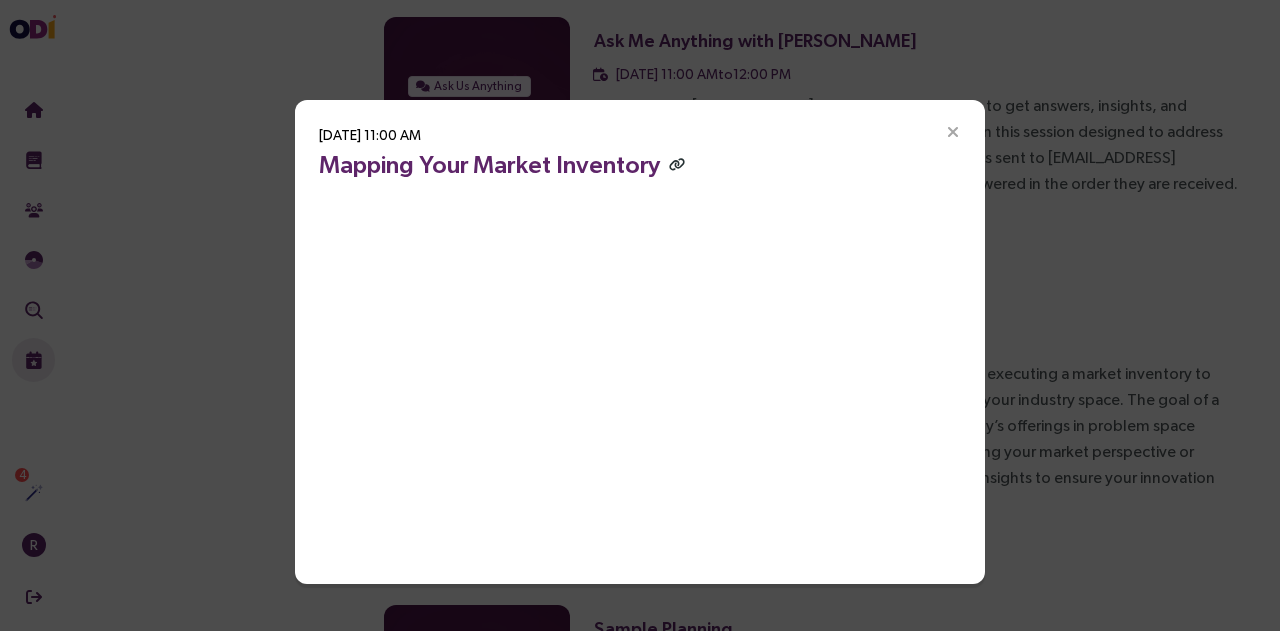 click at bounding box center [677, 164] 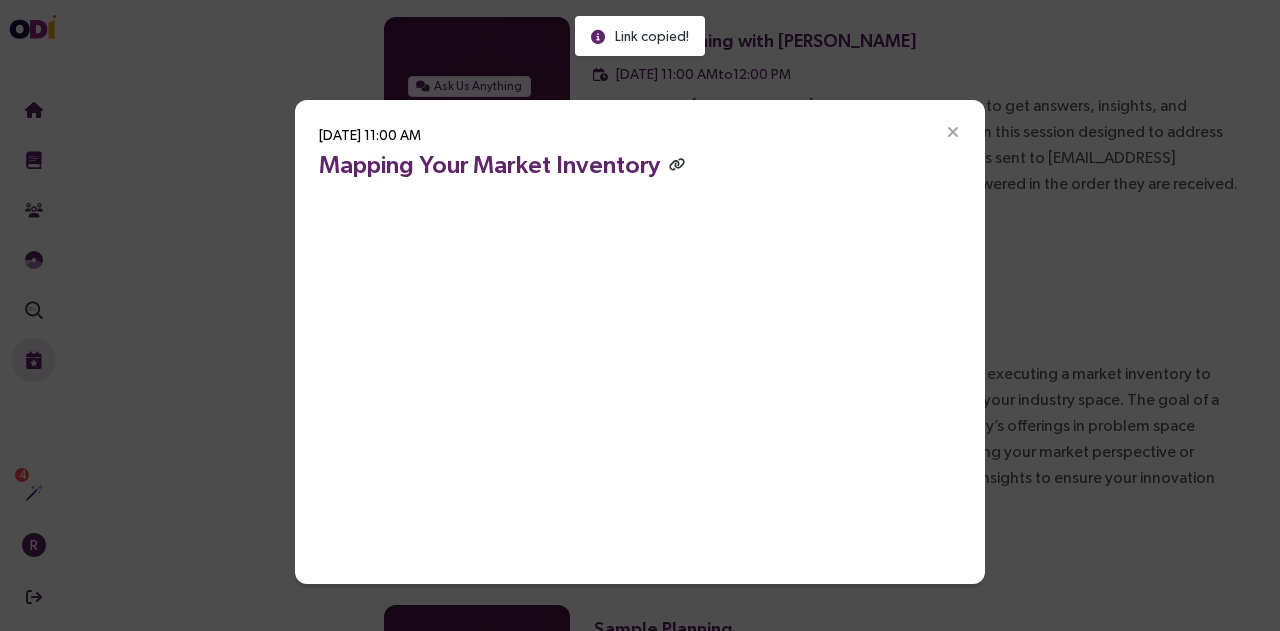 type 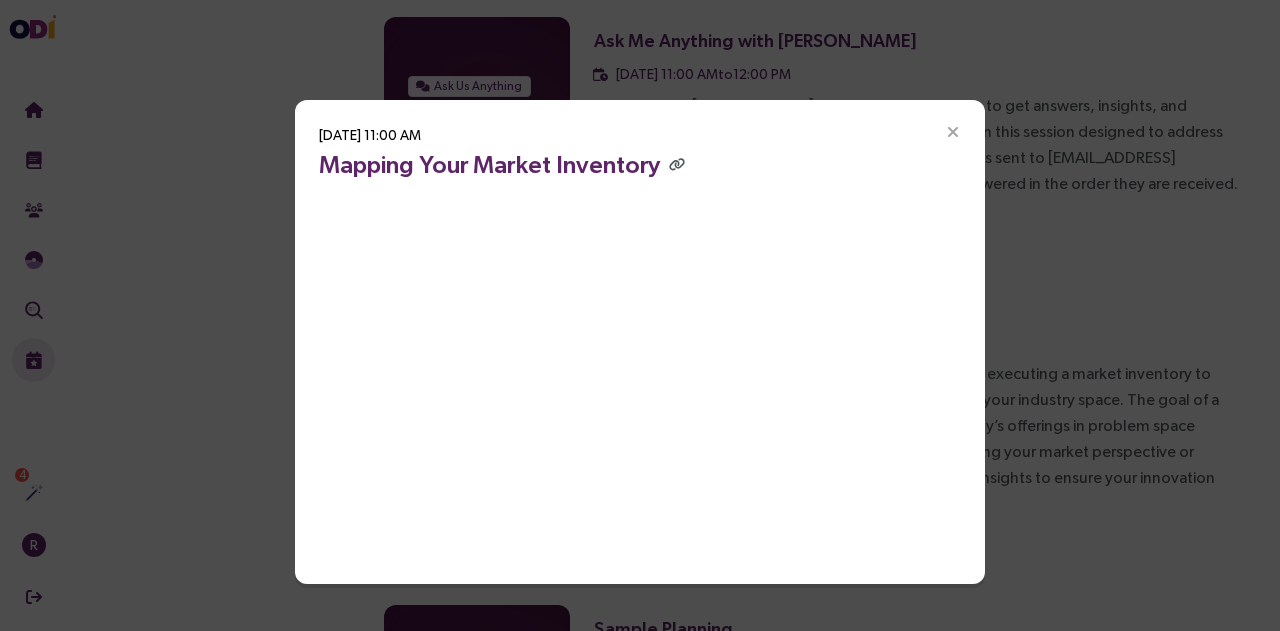 click at bounding box center [953, 133] 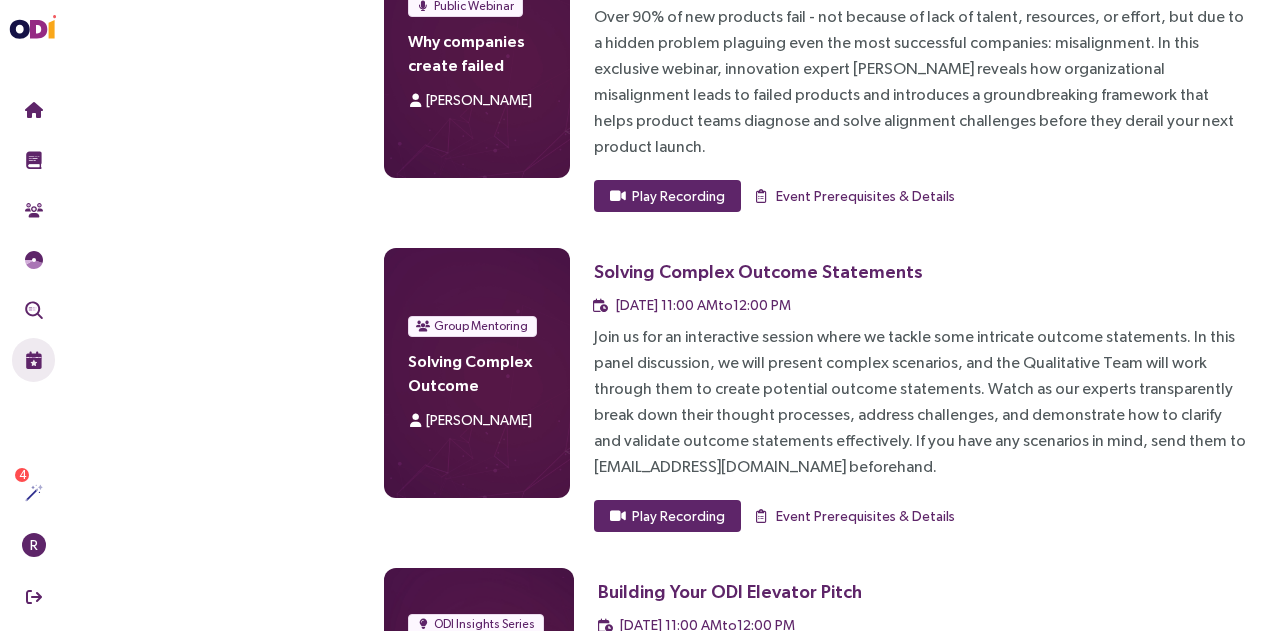 scroll, scrollTop: 5977, scrollLeft: 0, axis: vertical 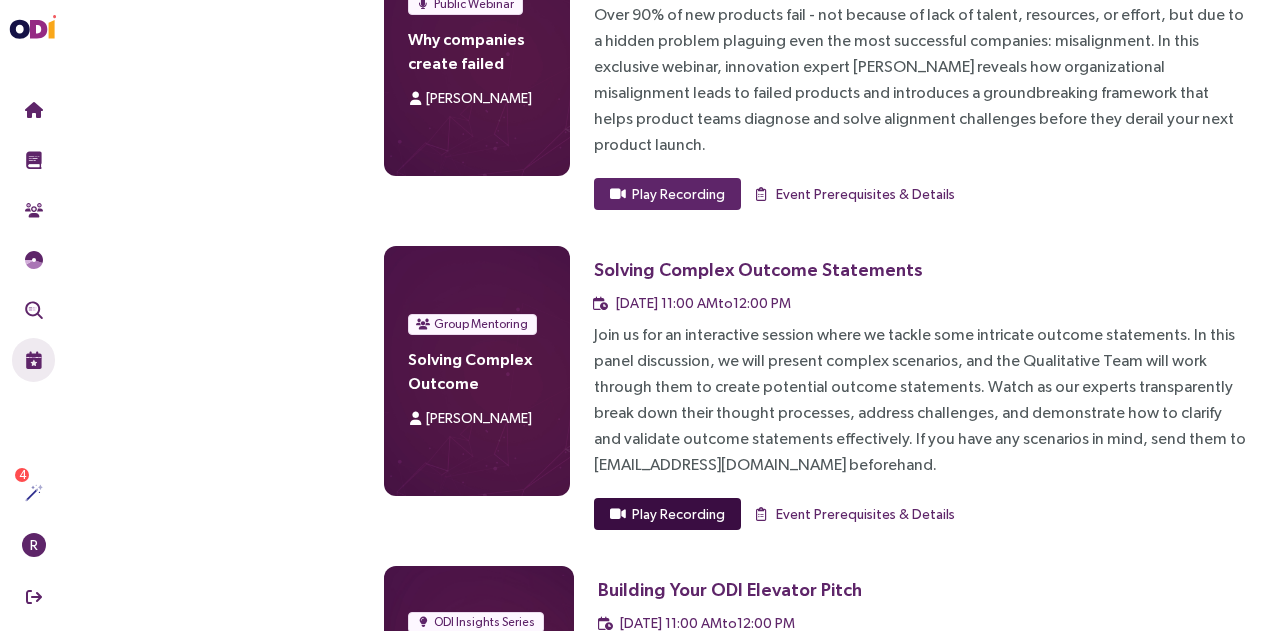 click on "Play Recording" at bounding box center [678, 514] 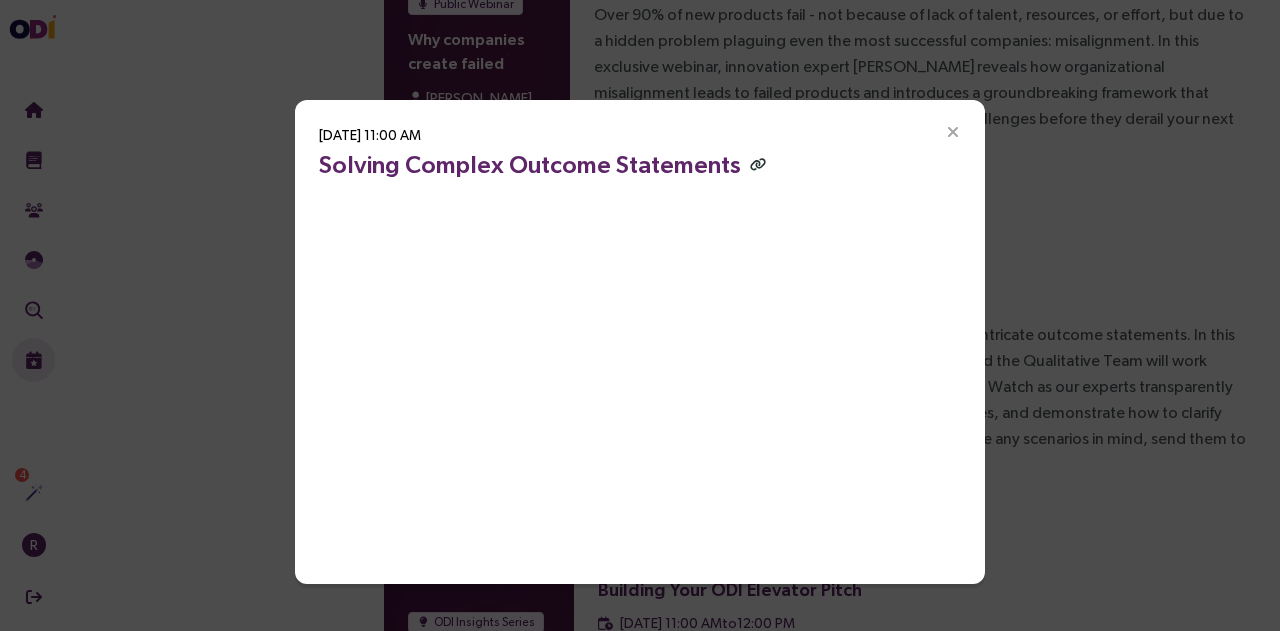click at bounding box center (758, 164) 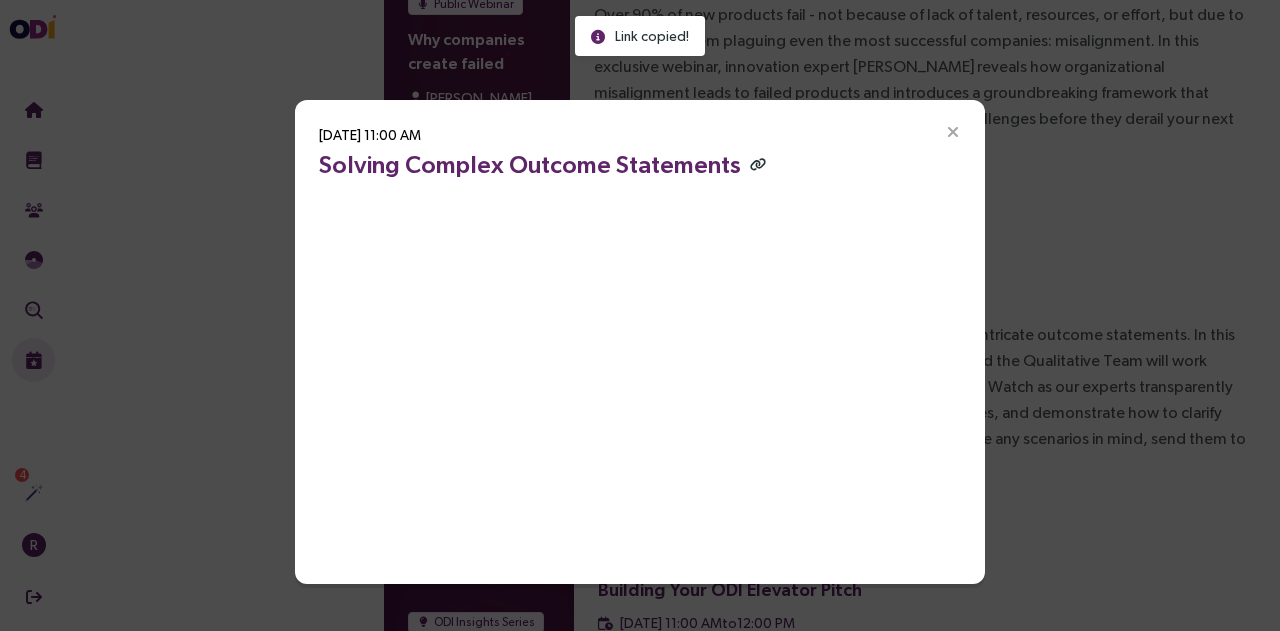 type 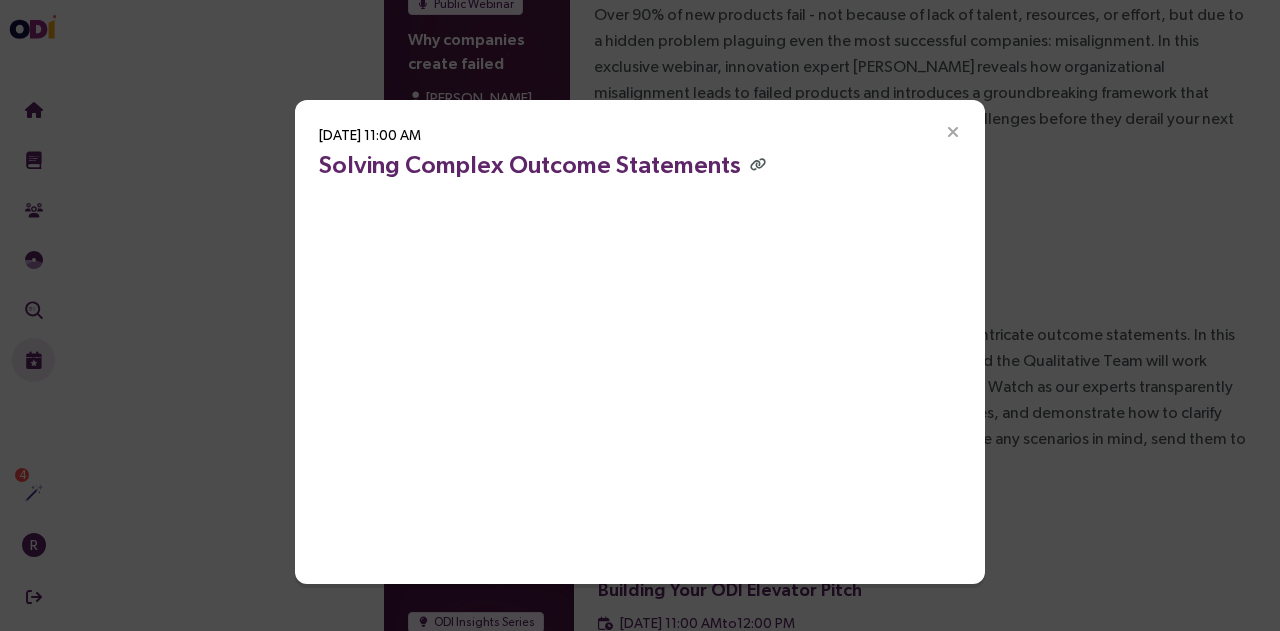 click at bounding box center [953, 133] 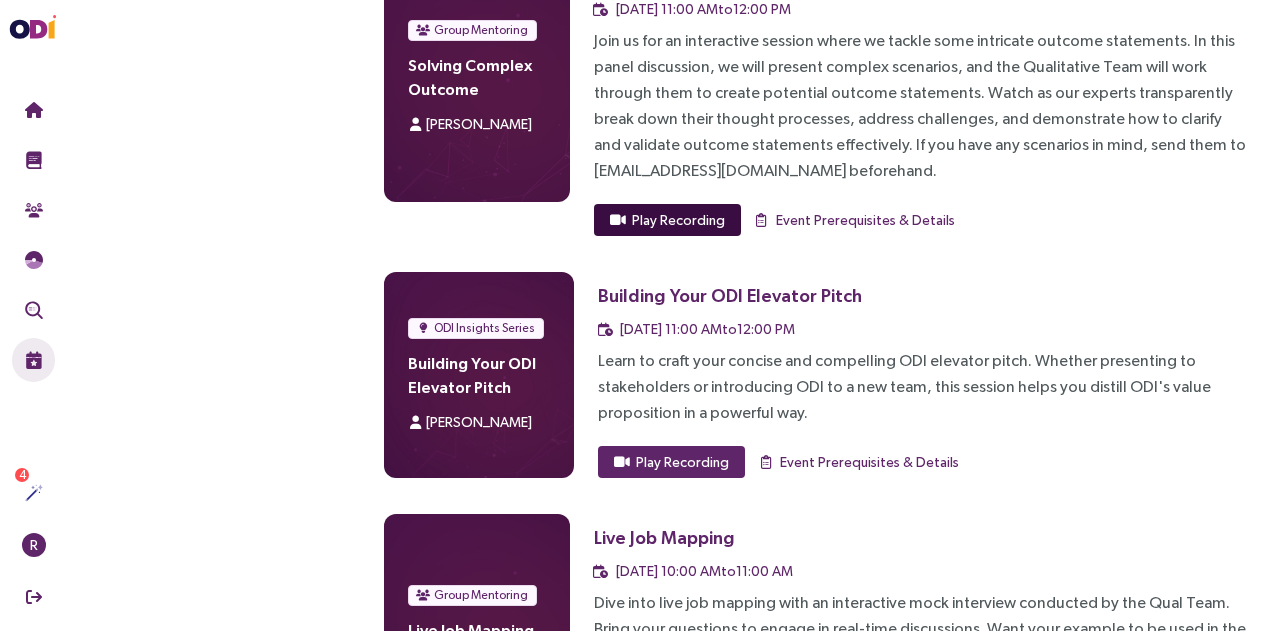 scroll, scrollTop: 6273, scrollLeft: 0, axis: vertical 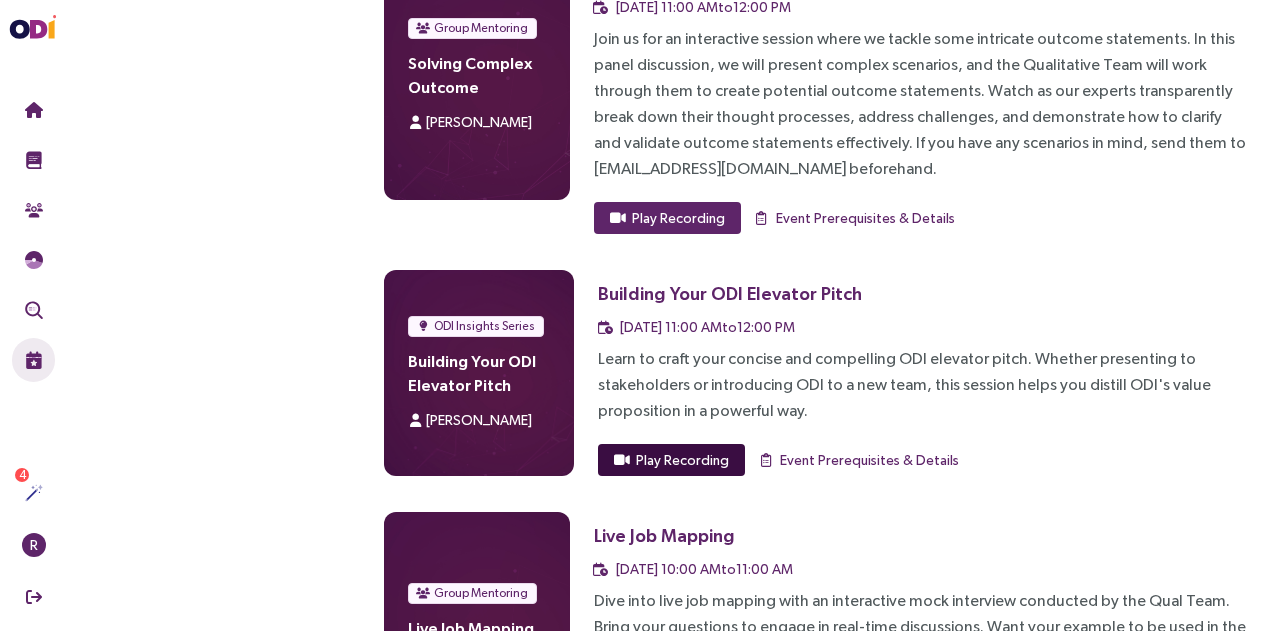 click on "Play Recording" at bounding box center (682, 460) 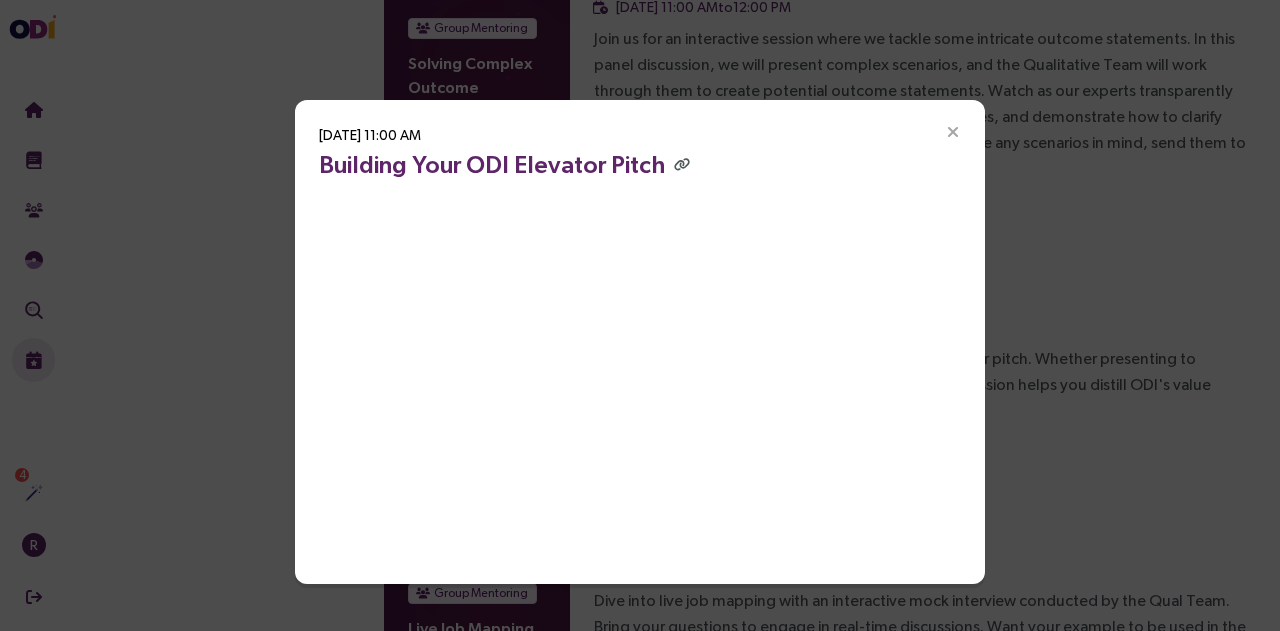 click at bounding box center (953, 133) 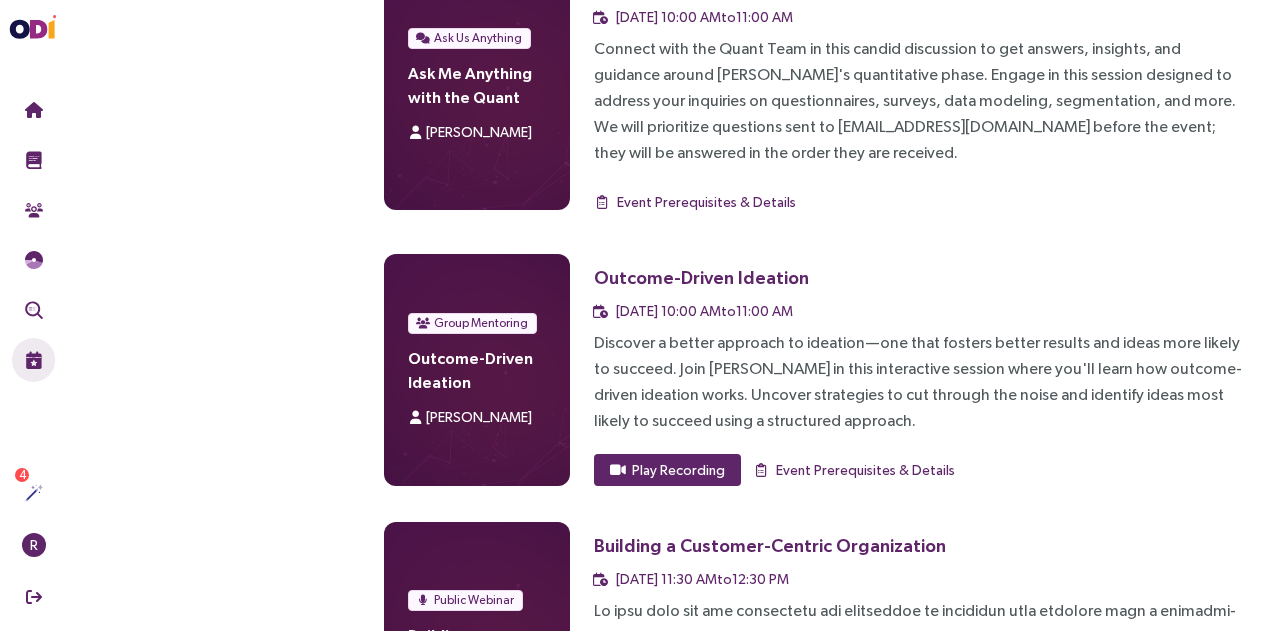 scroll, scrollTop: 7373, scrollLeft: 0, axis: vertical 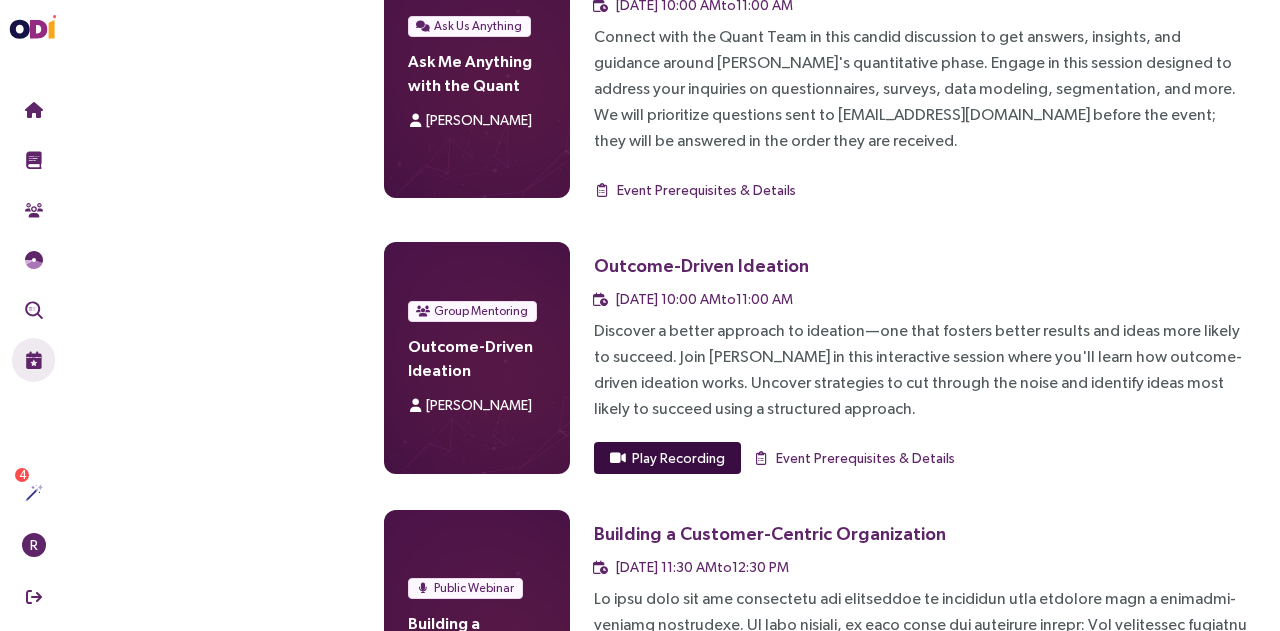click on "Play Recording" at bounding box center (678, 458) 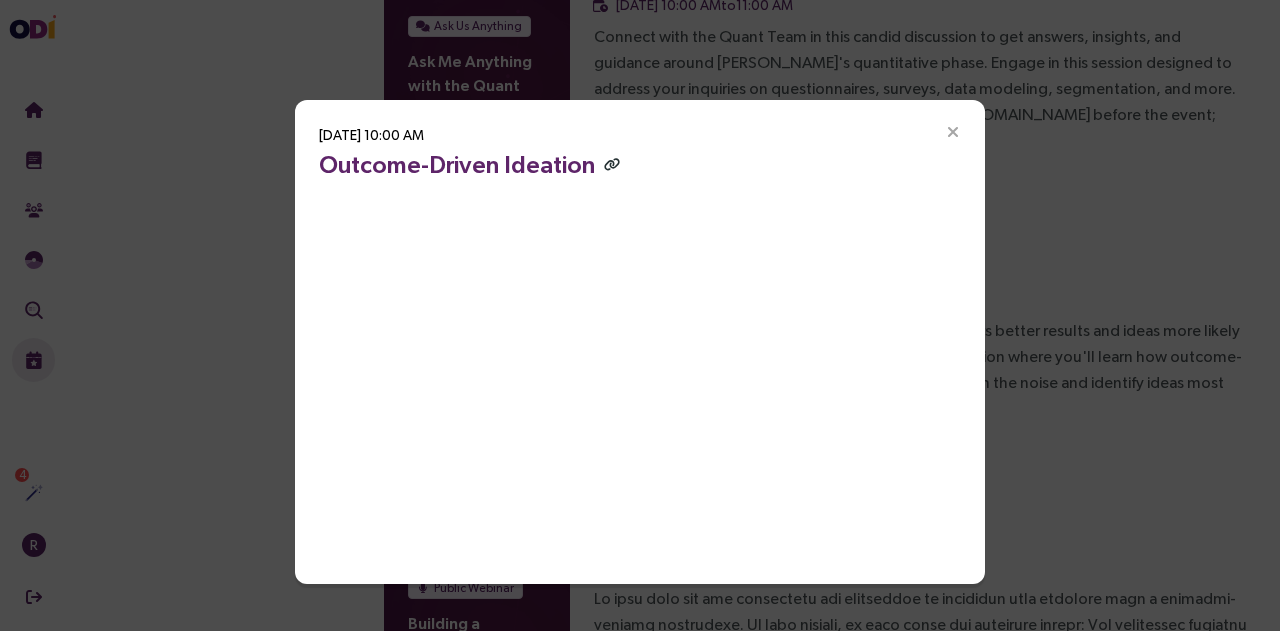 click at bounding box center [612, 164] 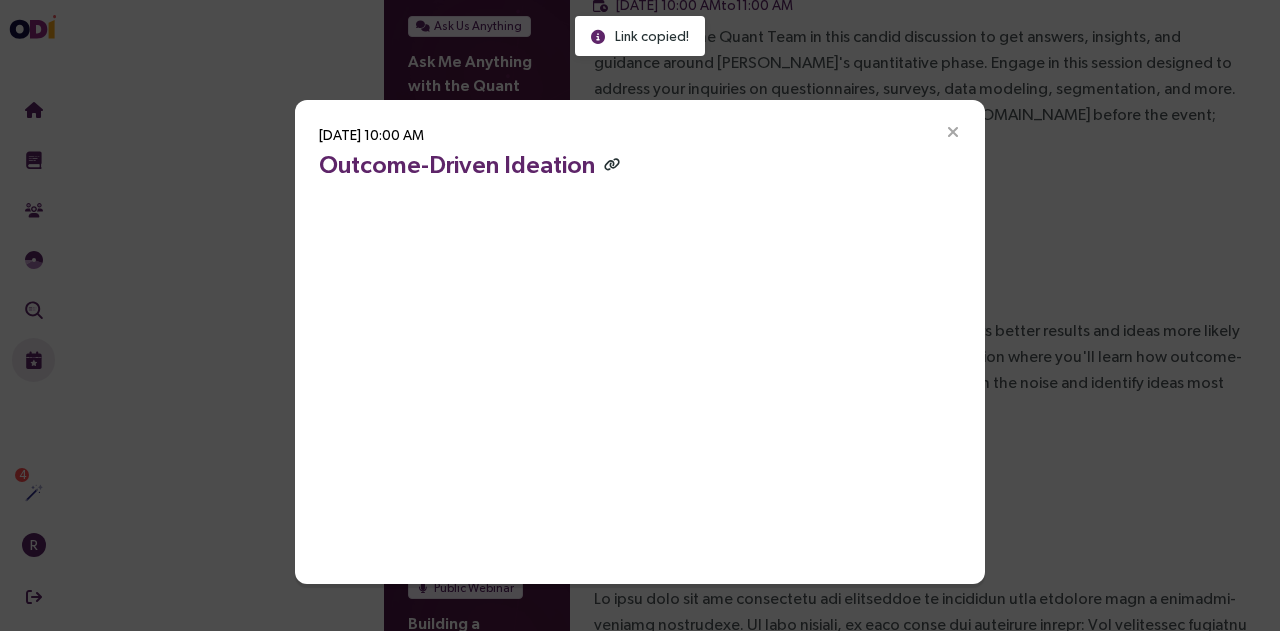 type 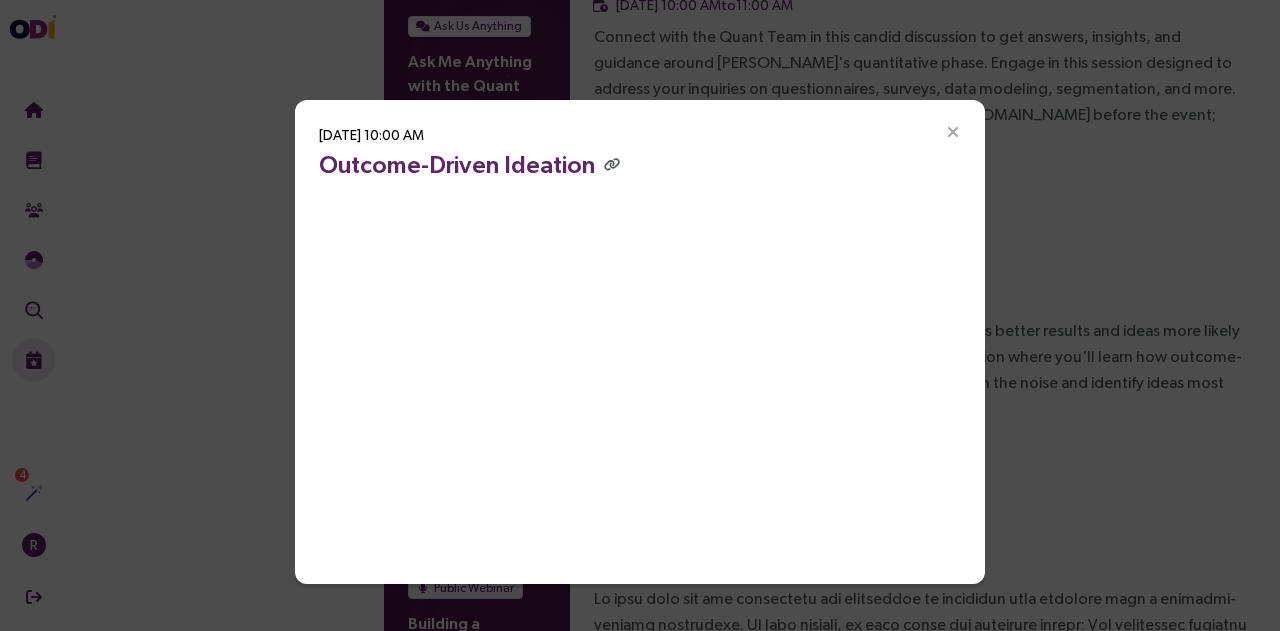 click at bounding box center (953, 133) 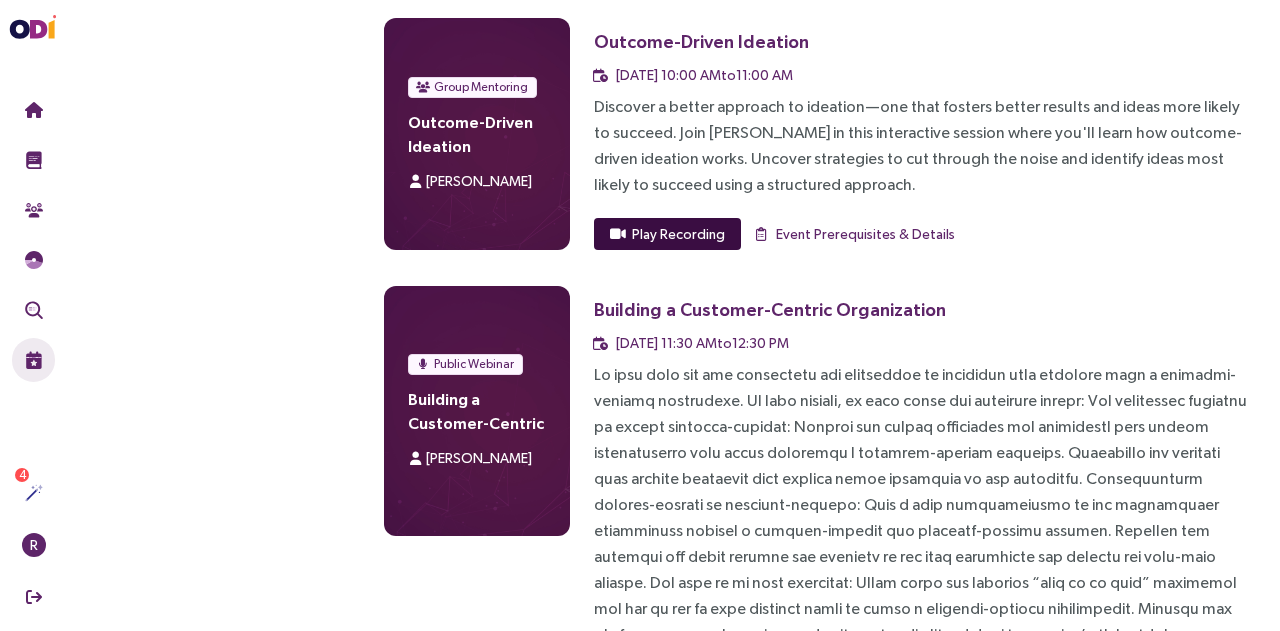 scroll, scrollTop: 7604, scrollLeft: 0, axis: vertical 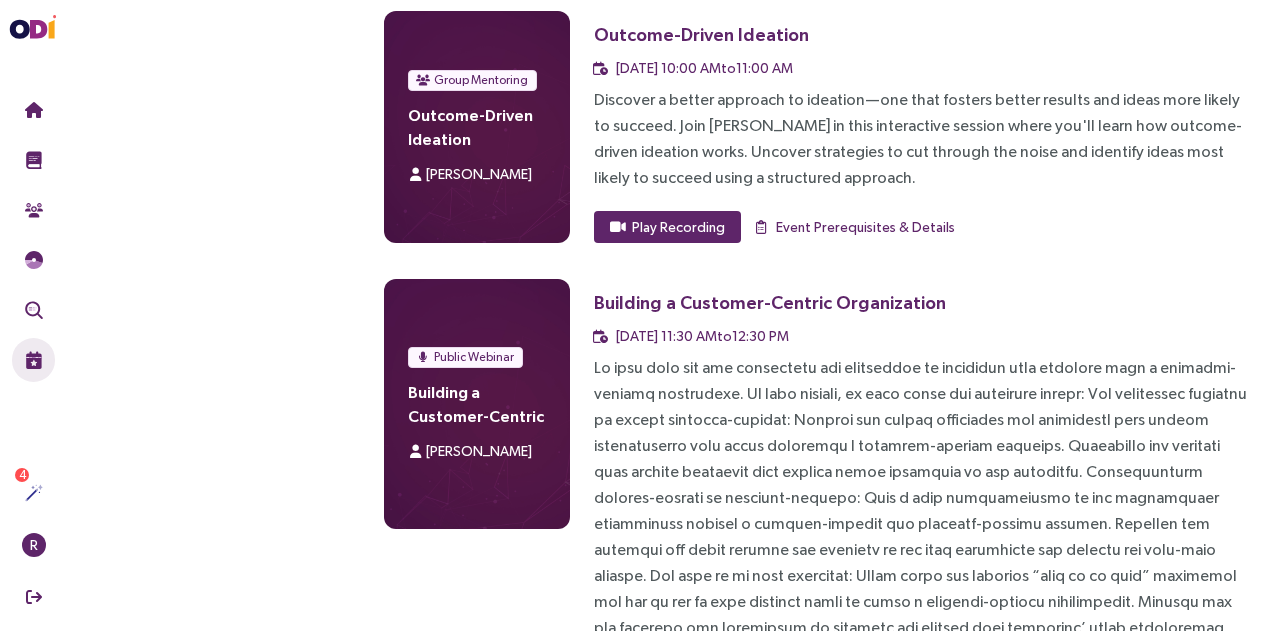 click on "Play Recording" at bounding box center (678, 729) 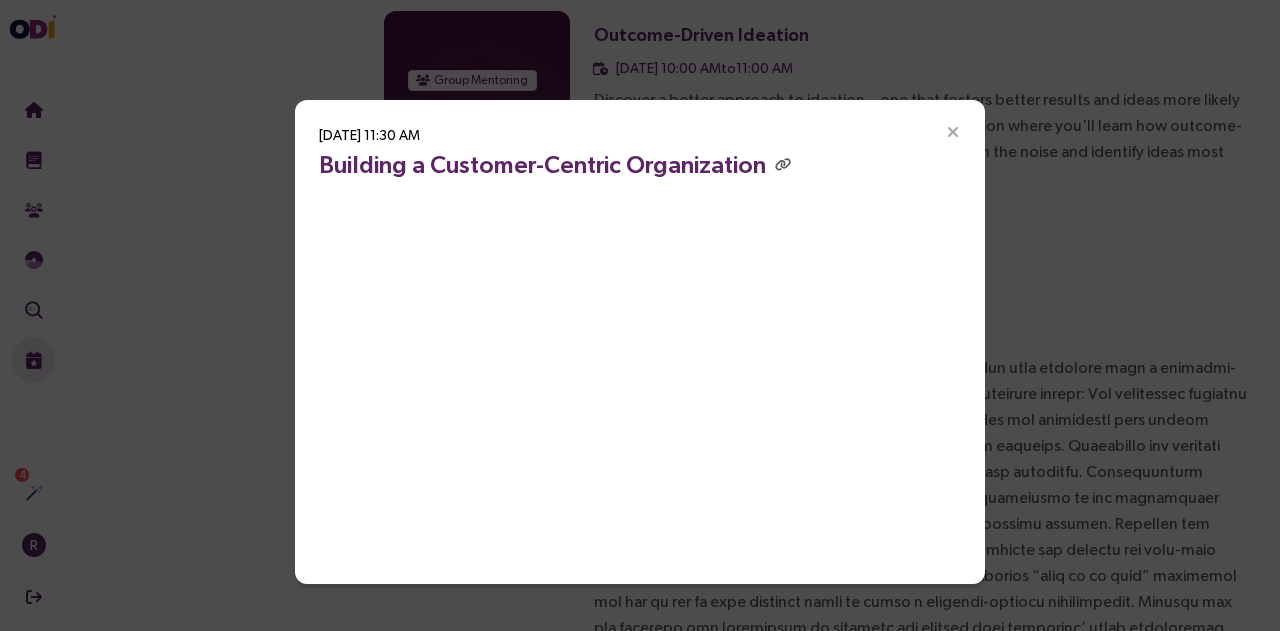 click at bounding box center (953, 133) 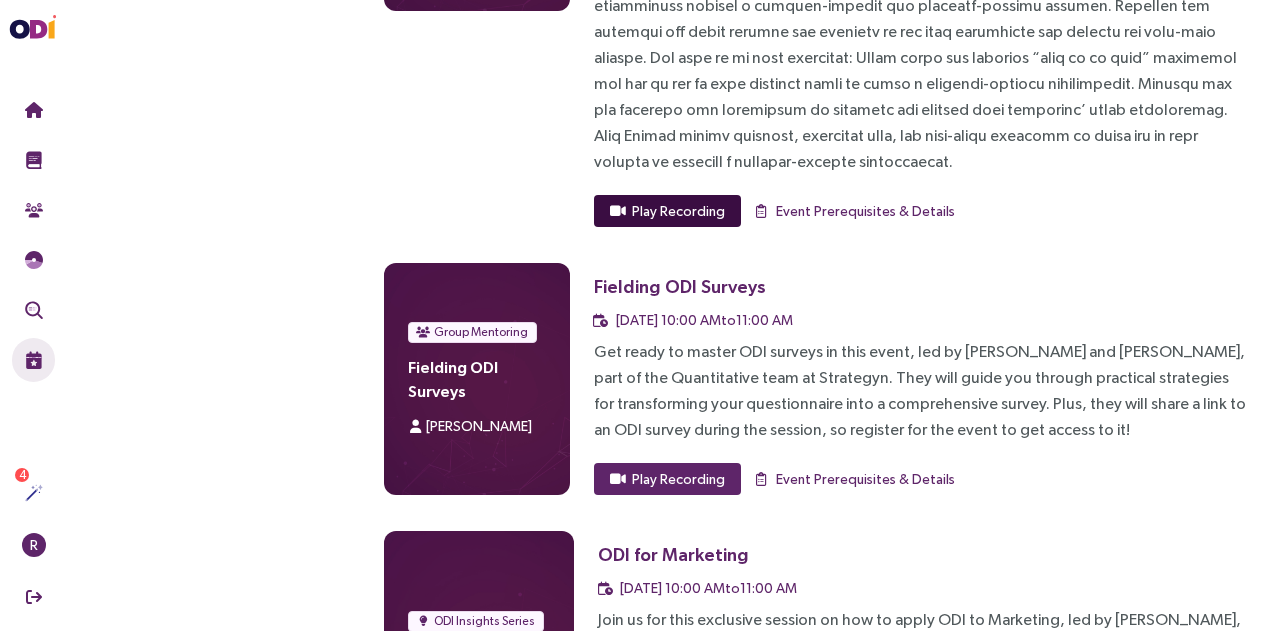 scroll, scrollTop: 8126, scrollLeft: 0, axis: vertical 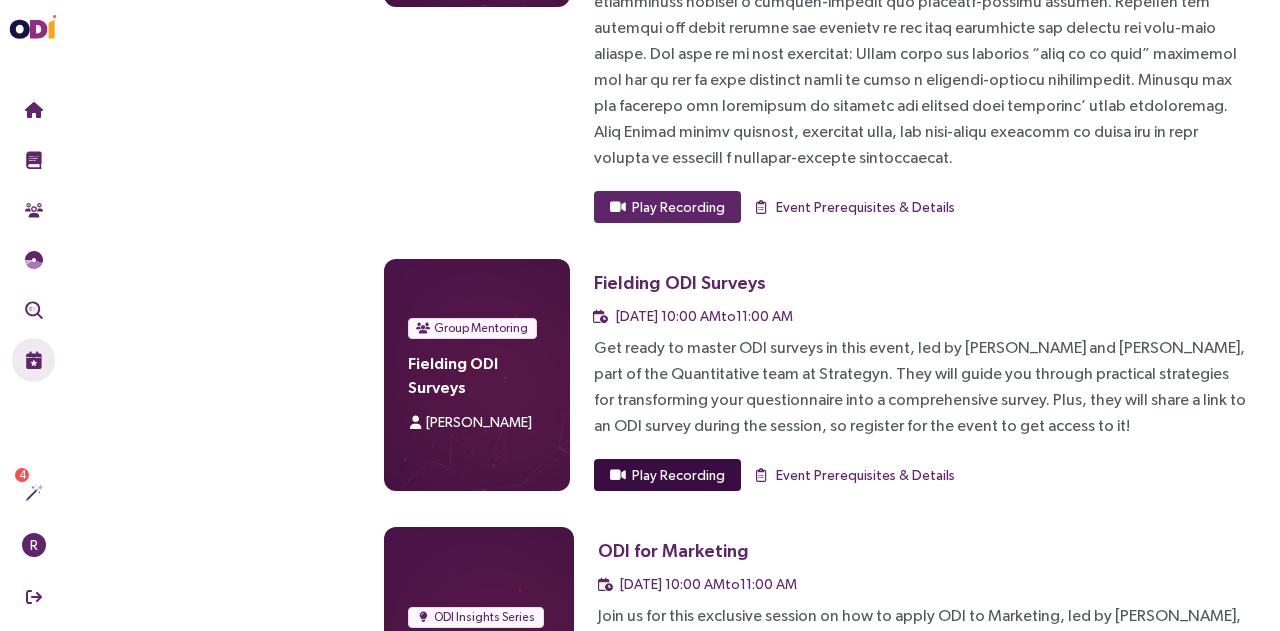 click on "Play Recording" at bounding box center [678, 475] 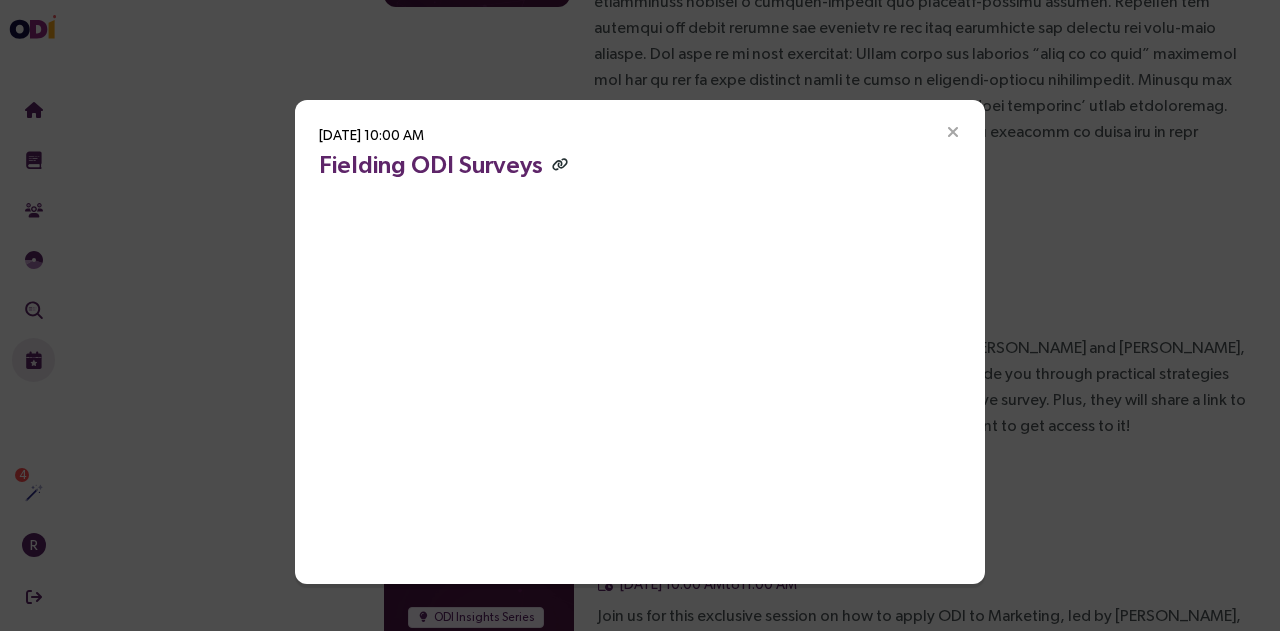 click at bounding box center (560, 164) 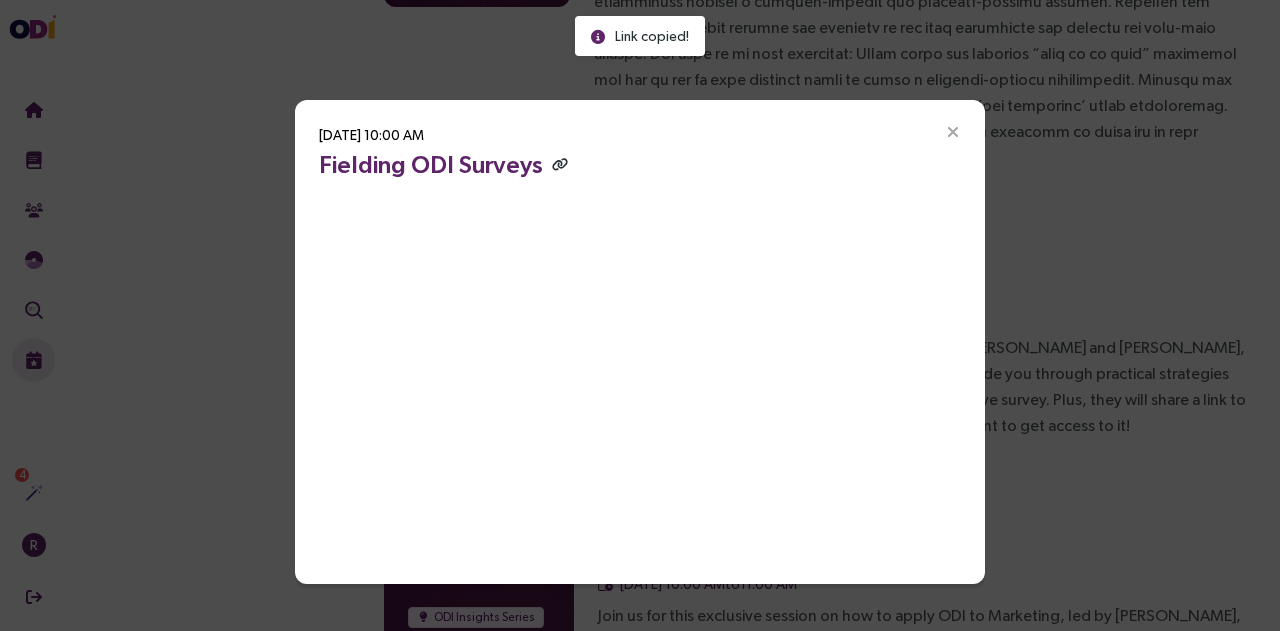 type 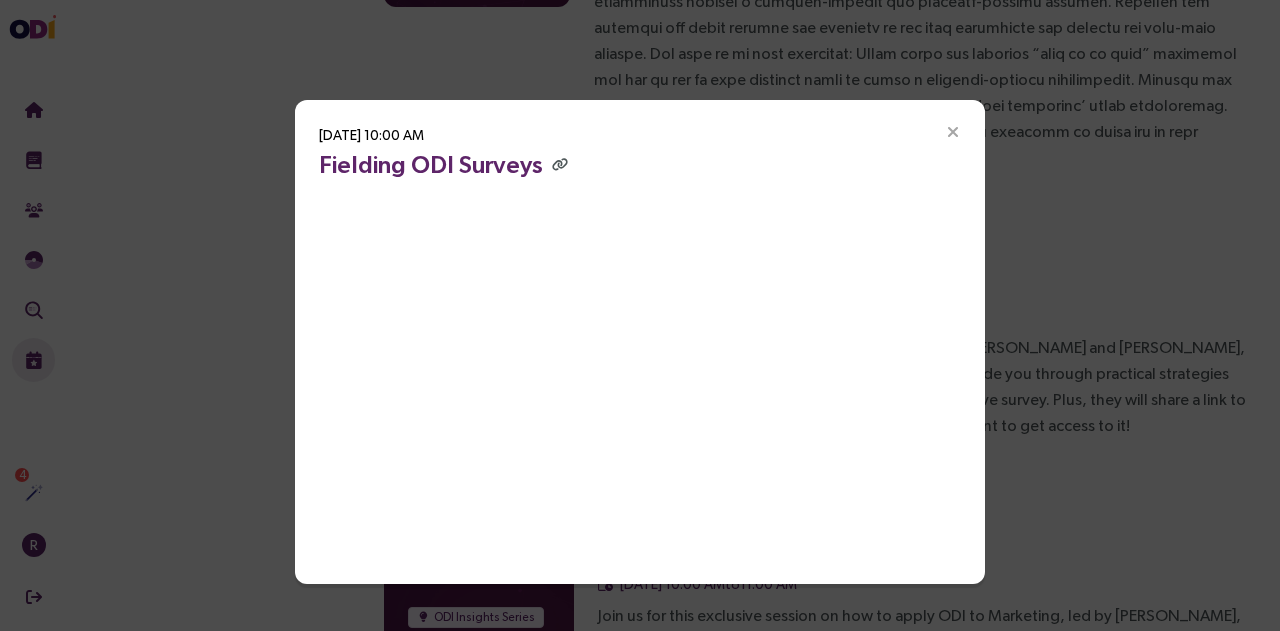 click at bounding box center (953, 133) 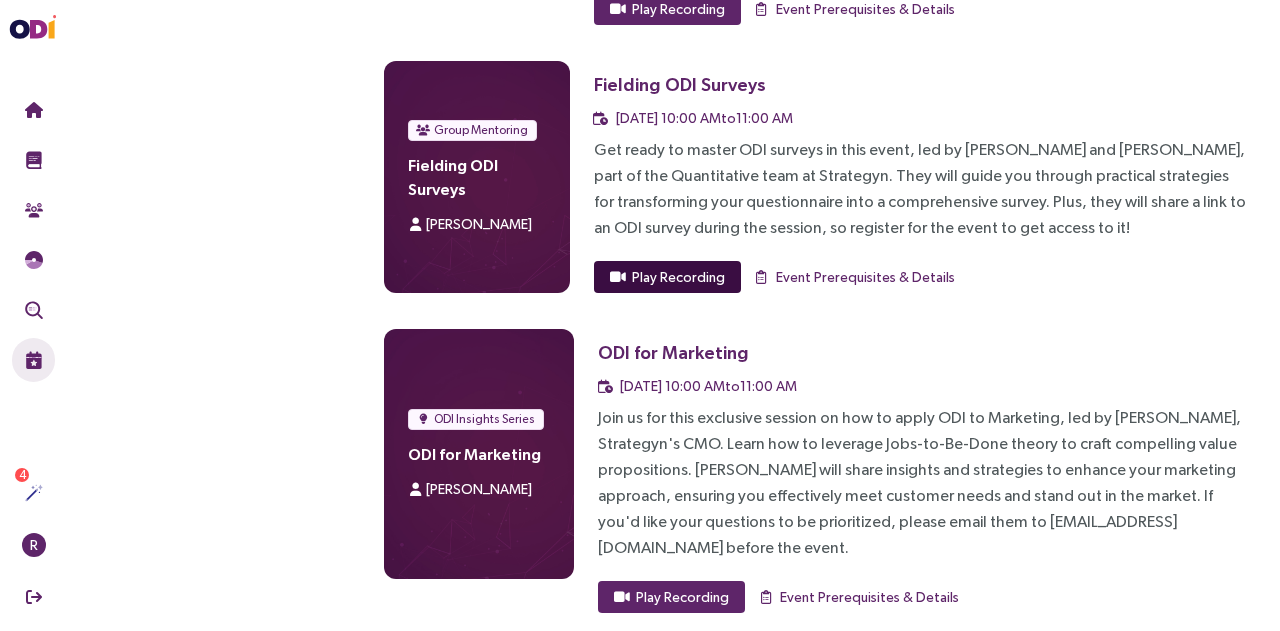 scroll, scrollTop: 8330, scrollLeft: 0, axis: vertical 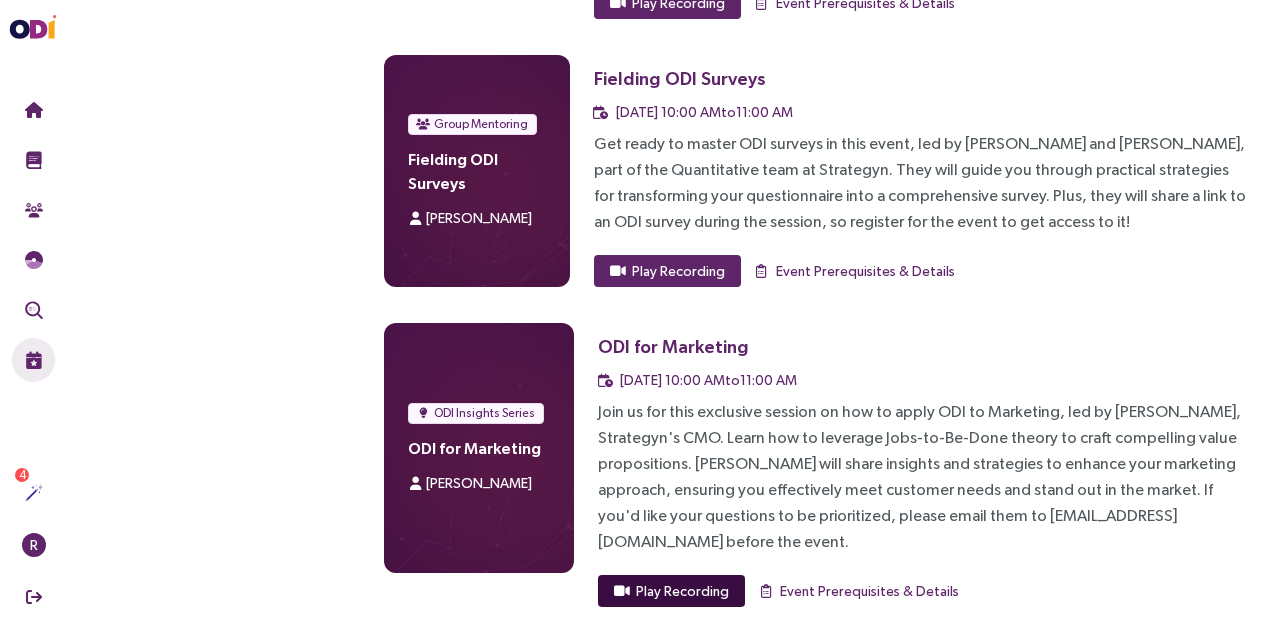 click on "Play Recording" at bounding box center (682, 591) 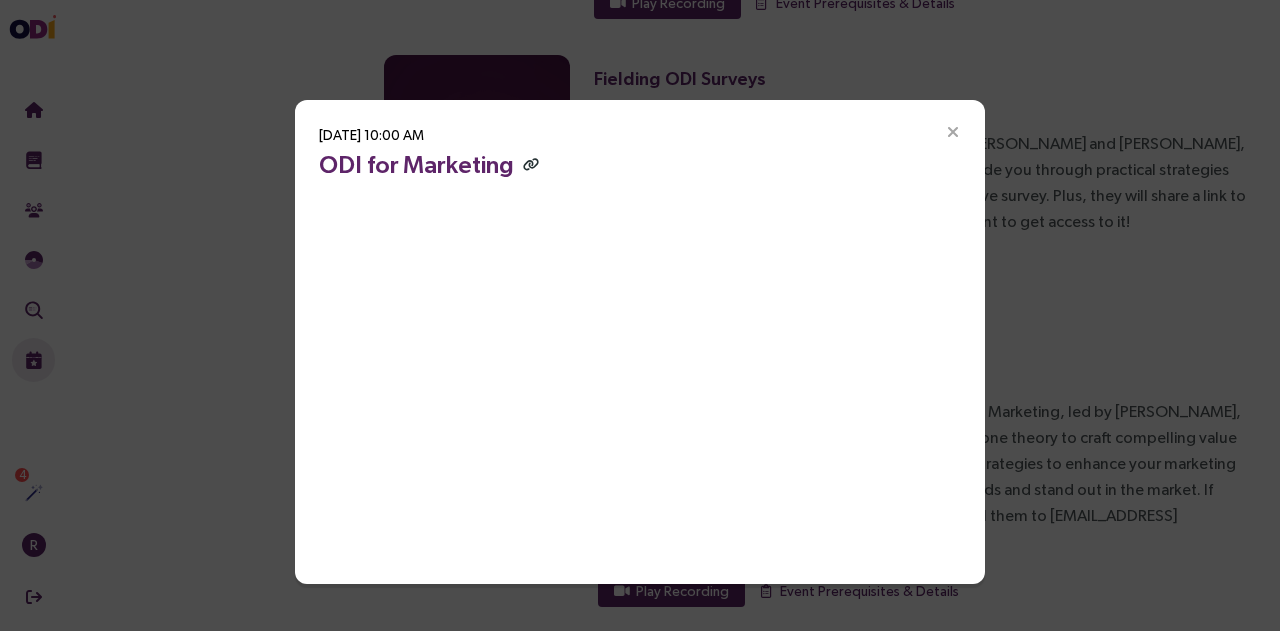 click at bounding box center (531, 164) 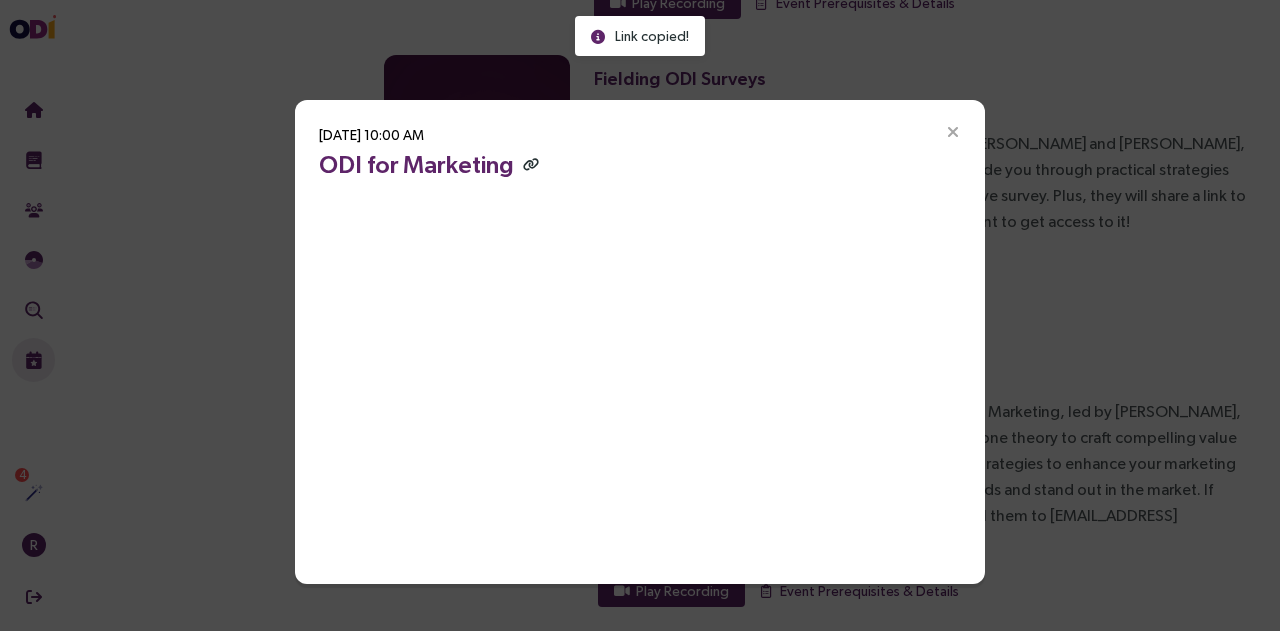 type 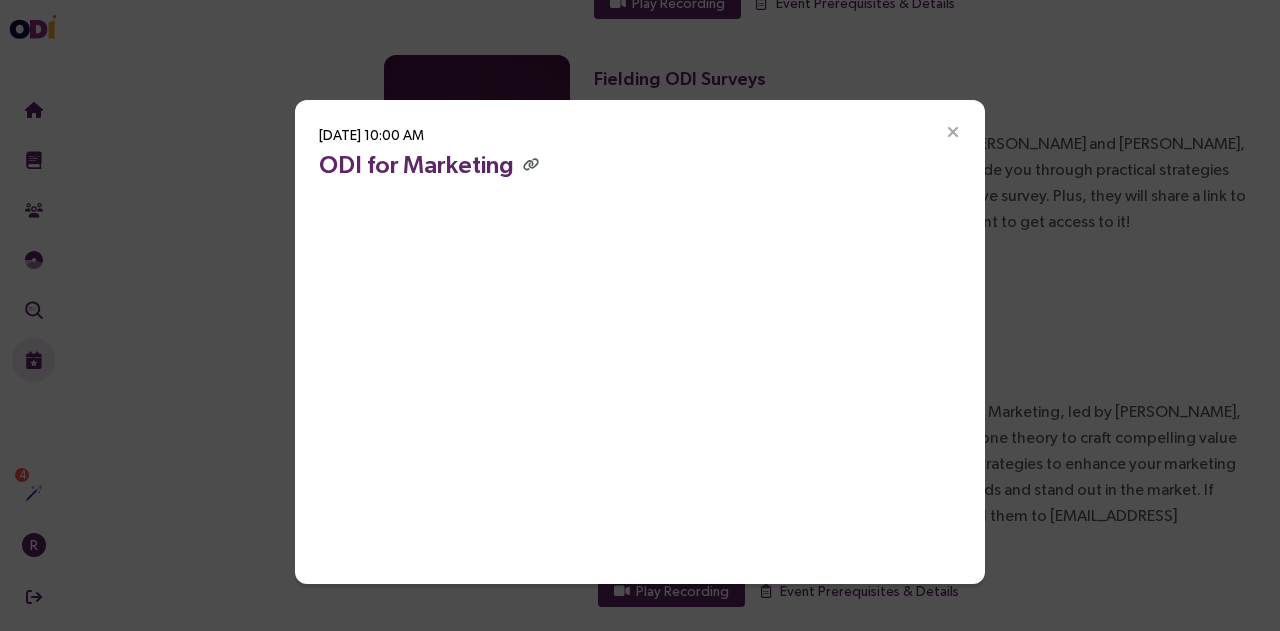 click at bounding box center [953, 133] 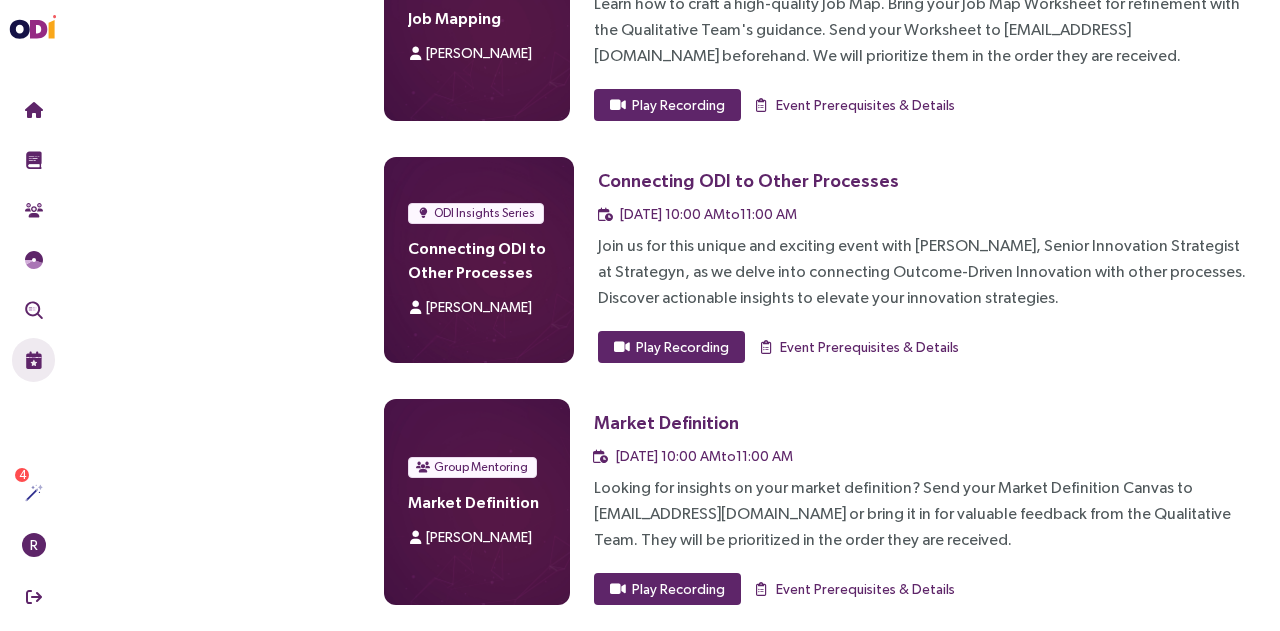 scroll, scrollTop: 11041, scrollLeft: 0, axis: vertical 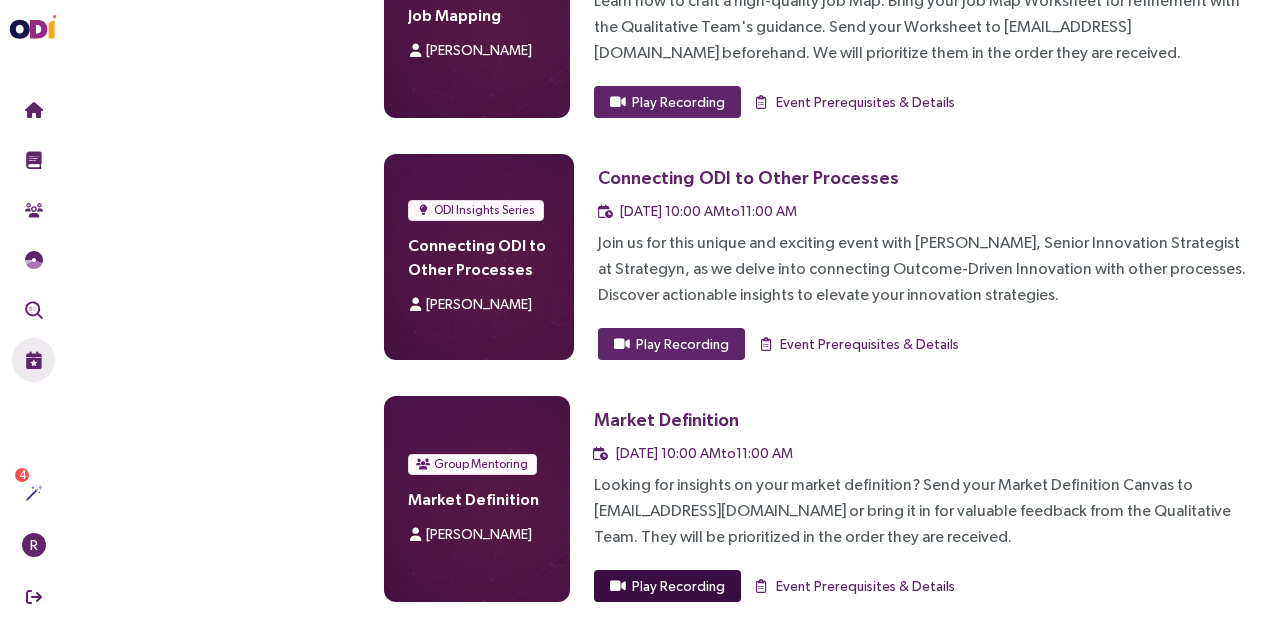 click on "Play Recording" at bounding box center [678, 586] 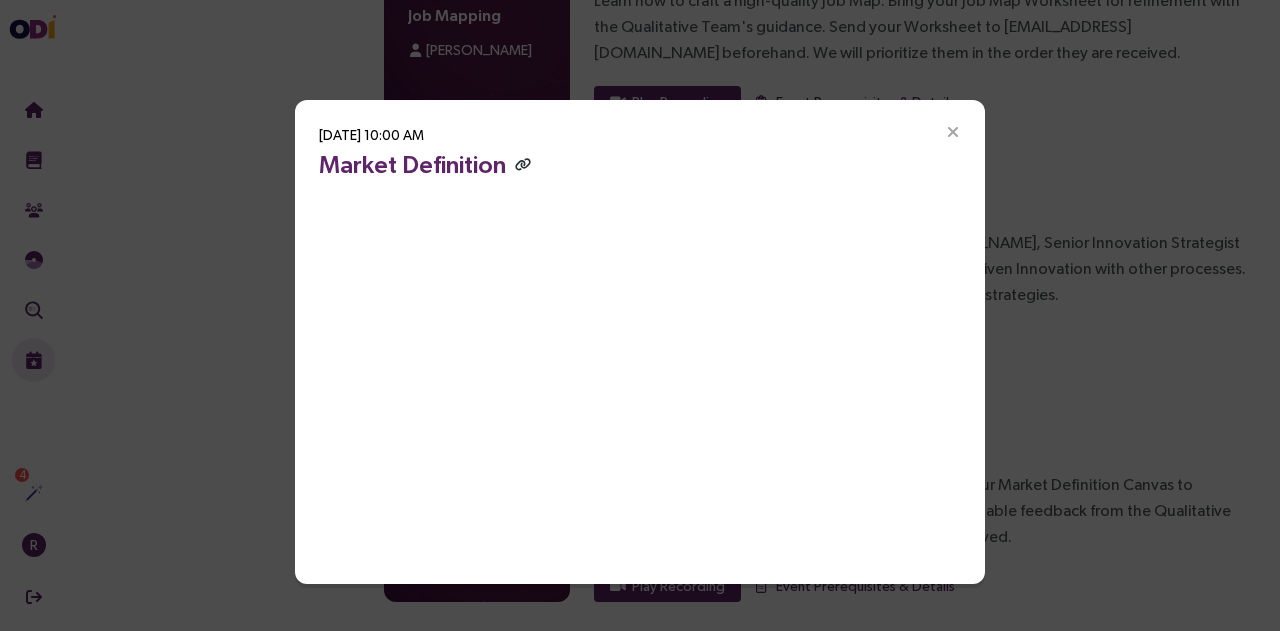 click at bounding box center (523, 164) 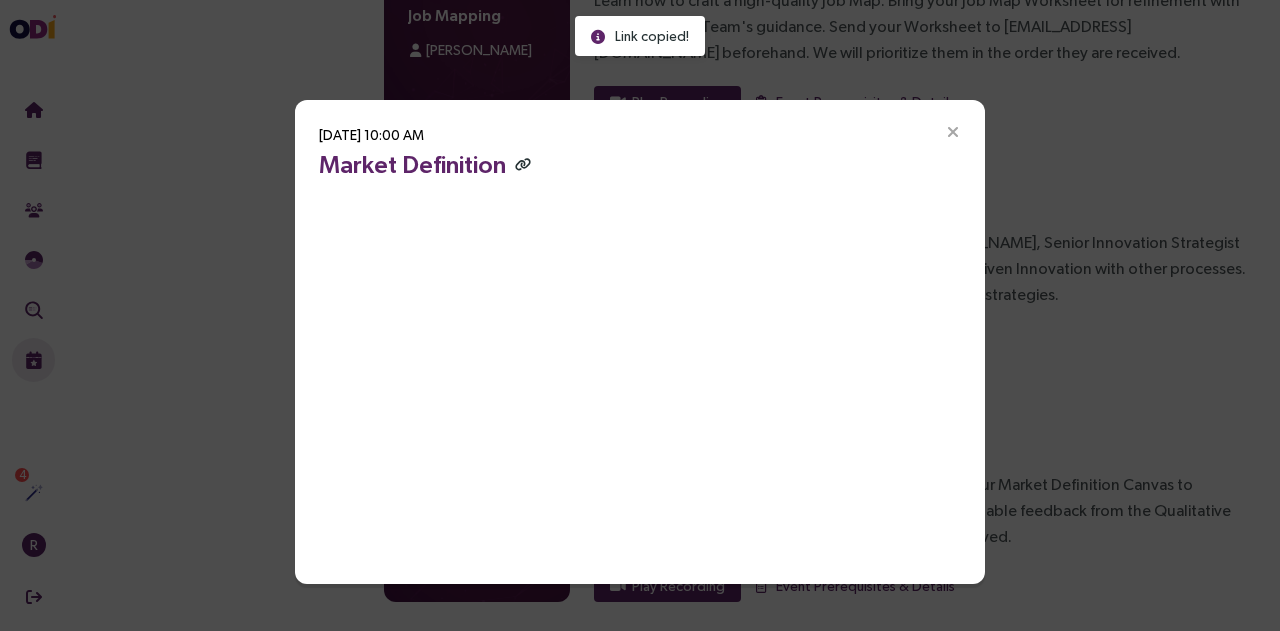 type 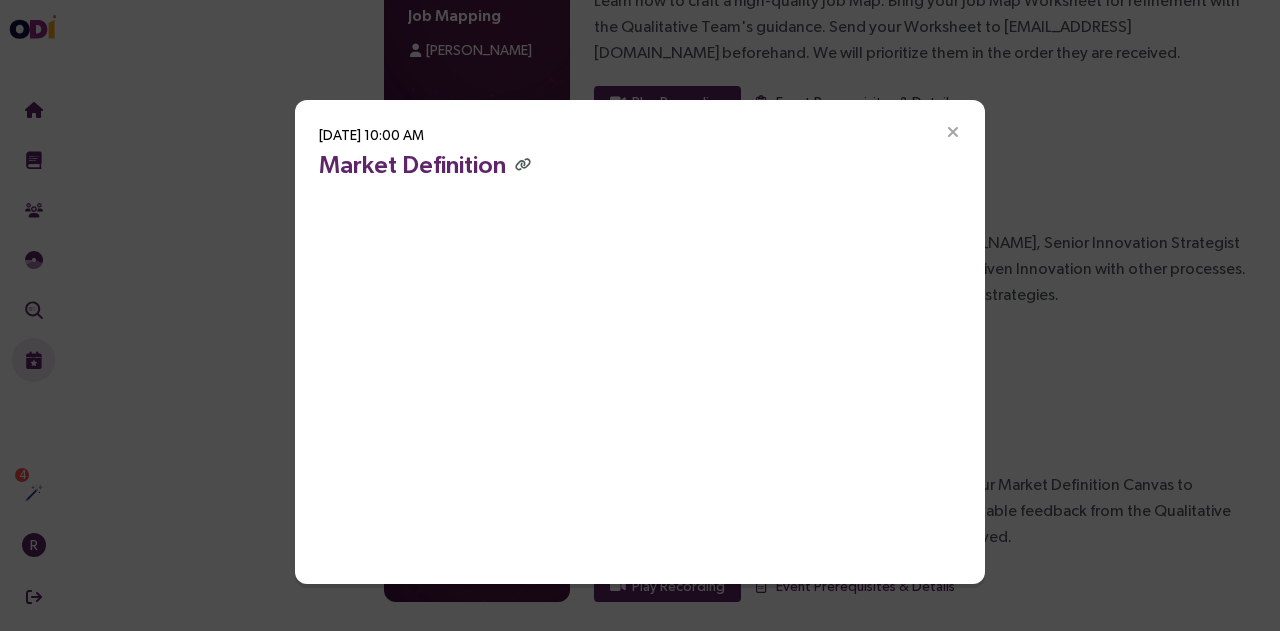 click at bounding box center [953, 133] 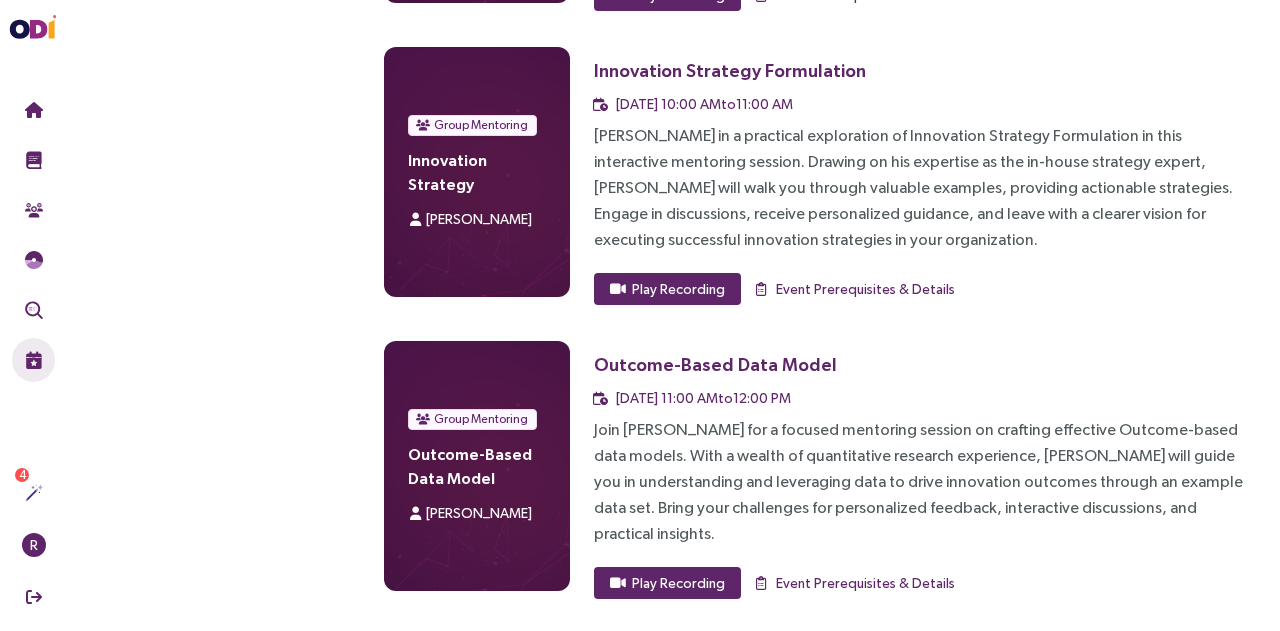 scroll, scrollTop: 12198, scrollLeft: 0, axis: vertical 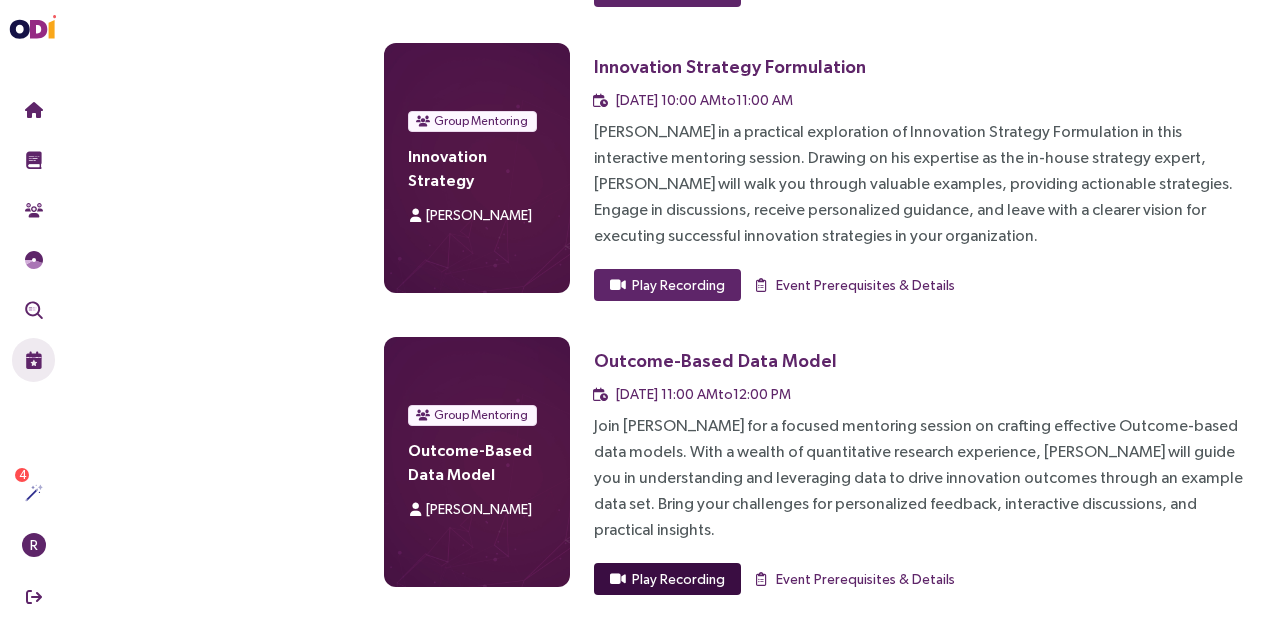 click on "Play Recording" at bounding box center [678, 579] 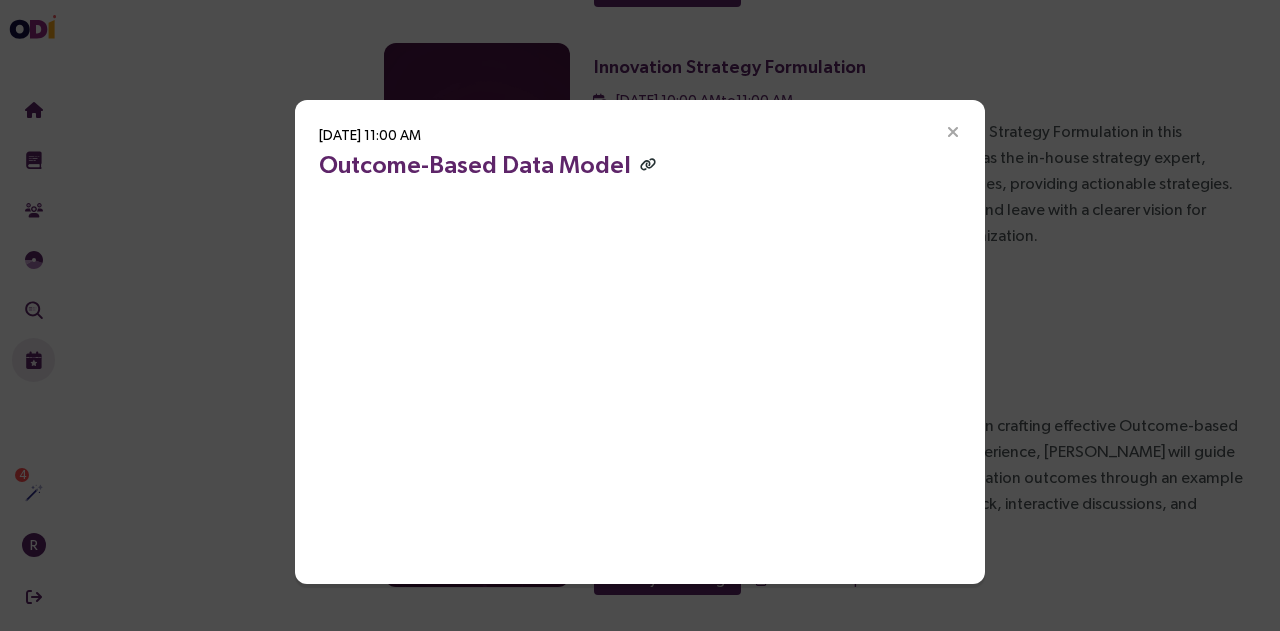 click at bounding box center (648, 164) 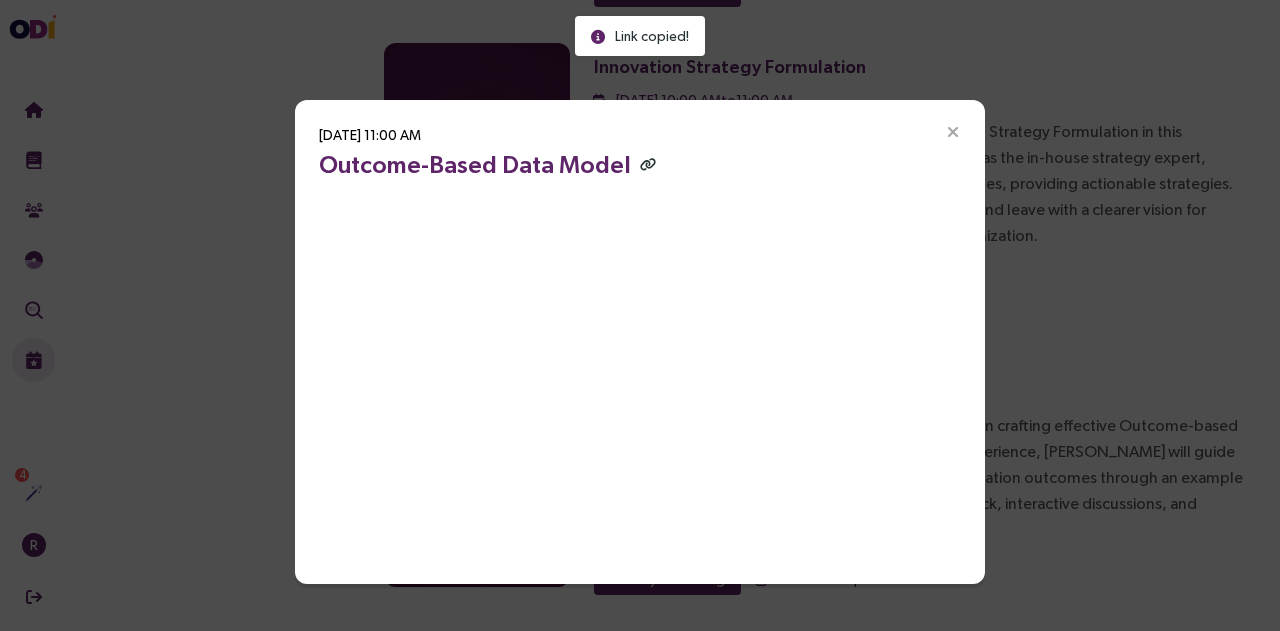 type 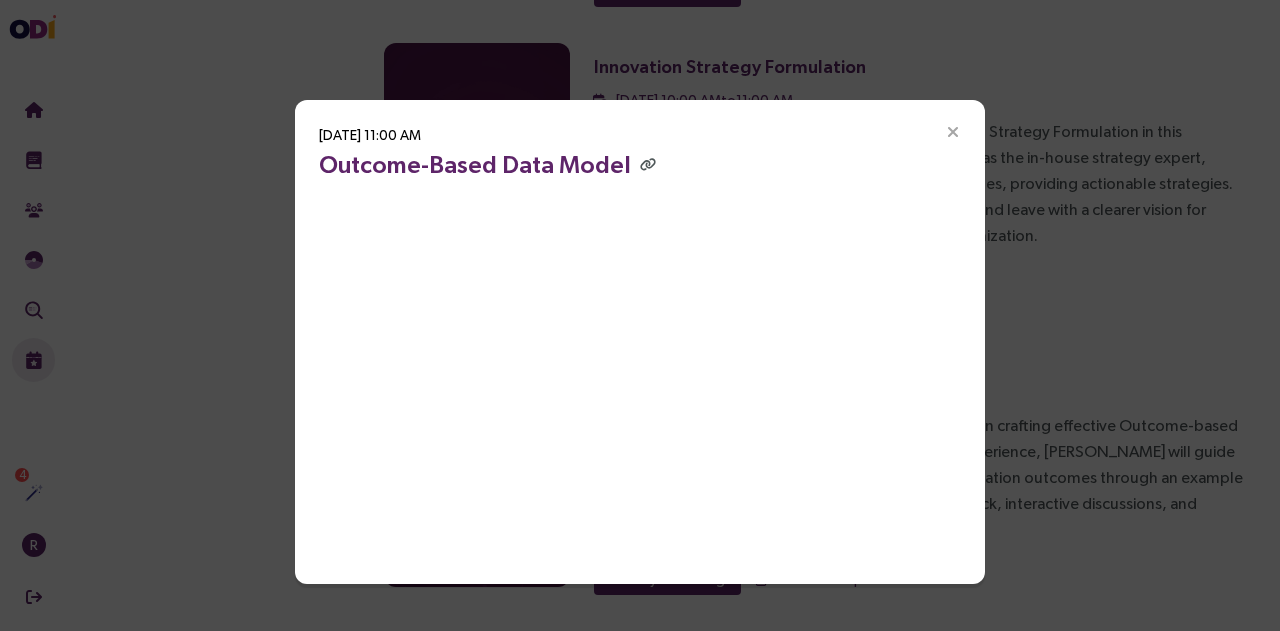click at bounding box center (953, 133) 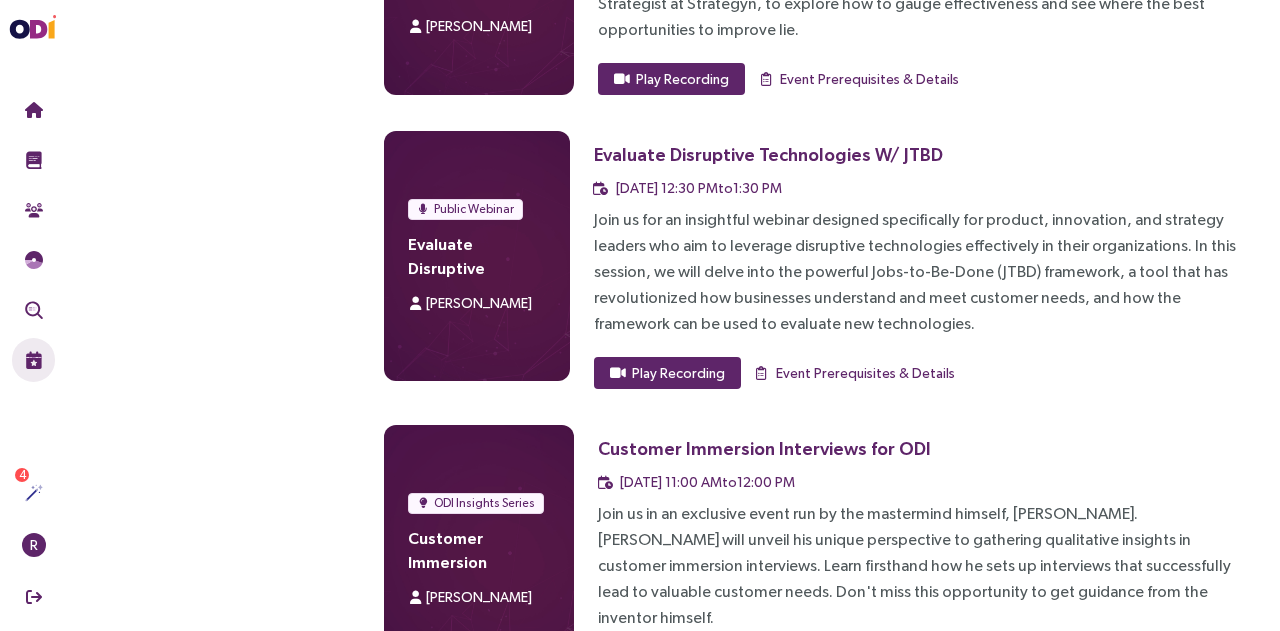 scroll, scrollTop: 13343, scrollLeft: 0, axis: vertical 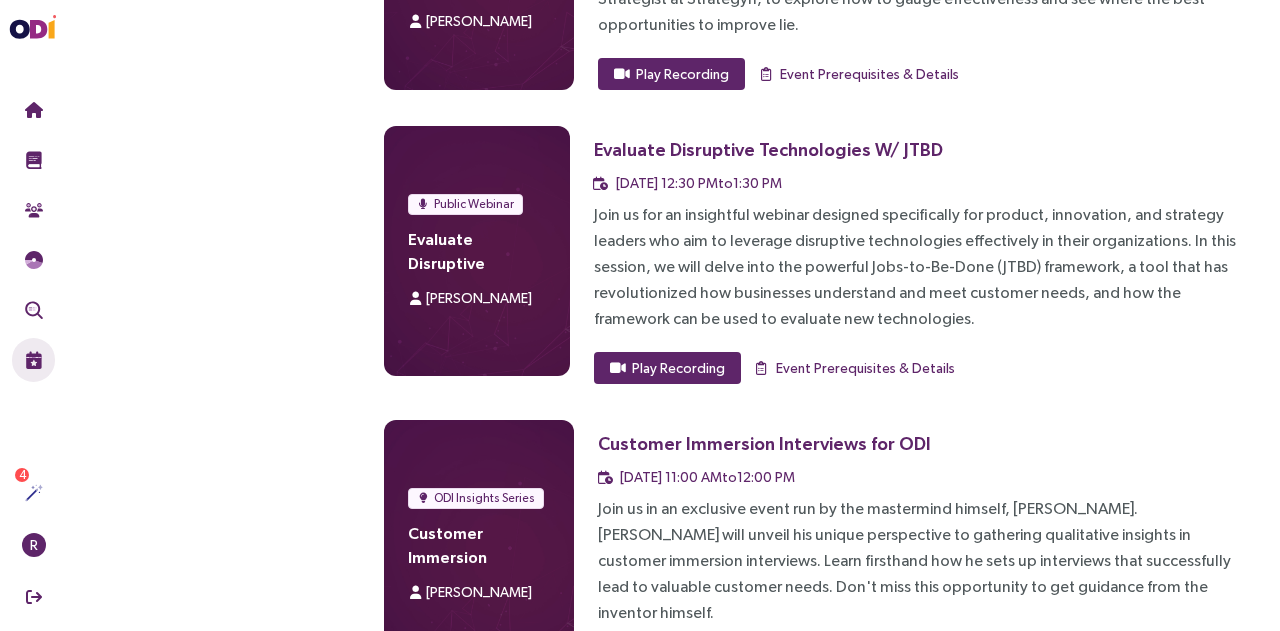 click on "Play Recording" at bounding box center (682, 662) 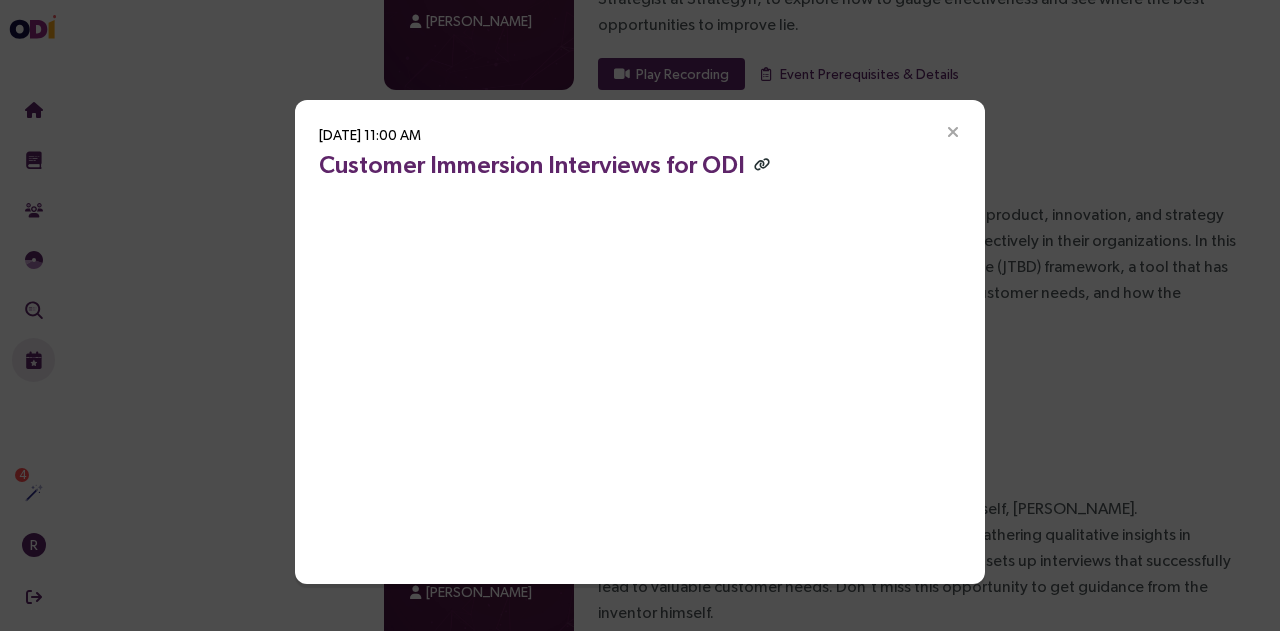 click at bounding box center (762, 164) 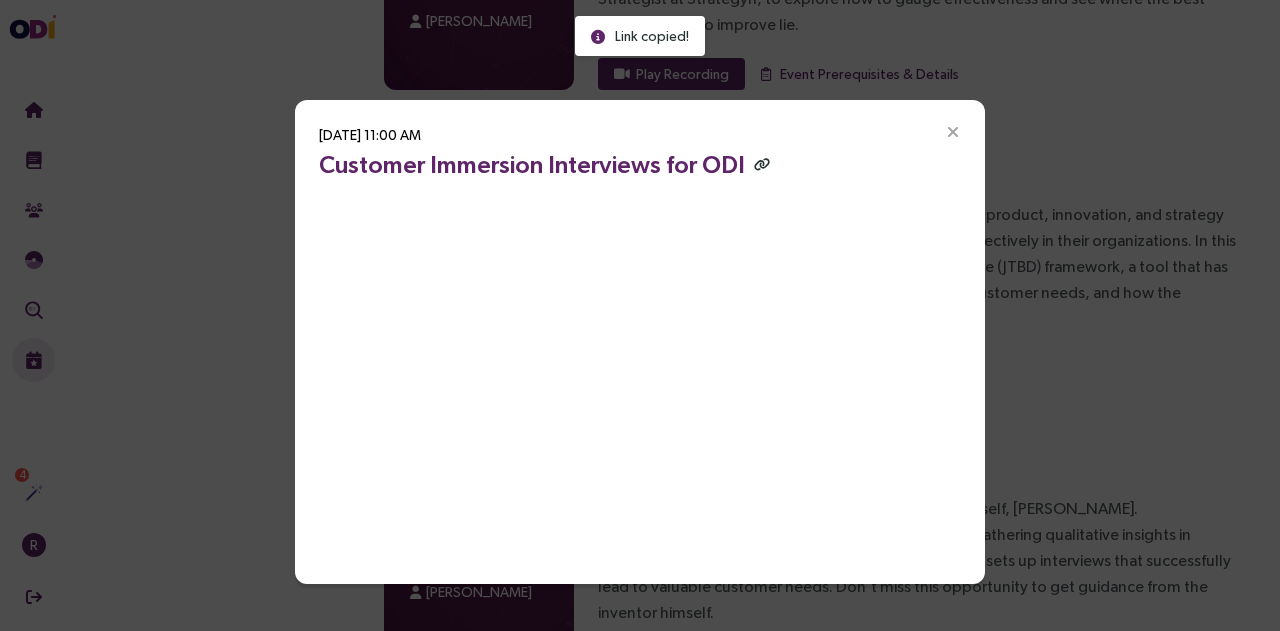 type 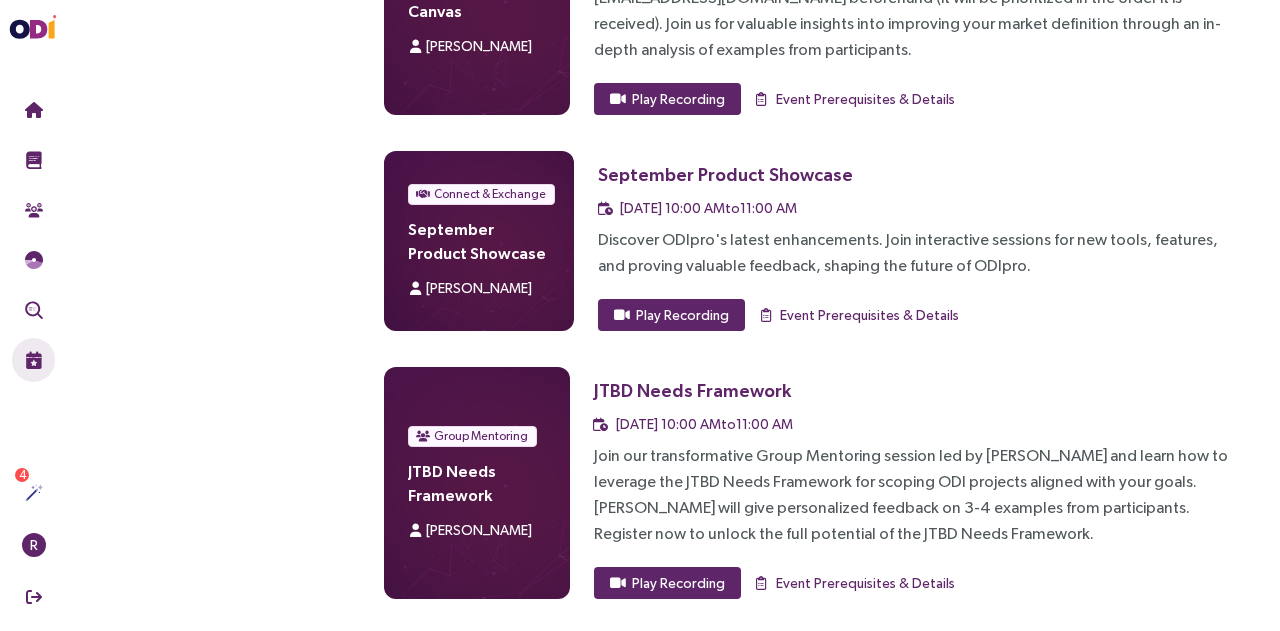 scroll, scrollTop: 16959, scrollLeft: 0, axis: vertical 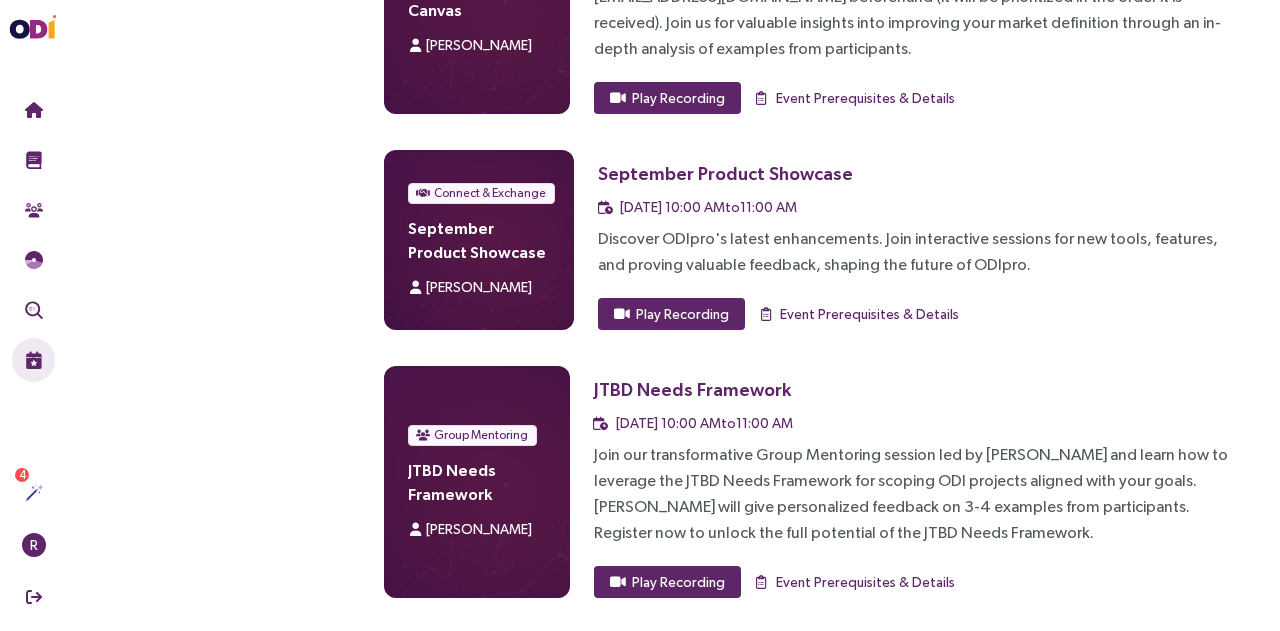 click on "Play Recording" at bounding box center (682, 798) 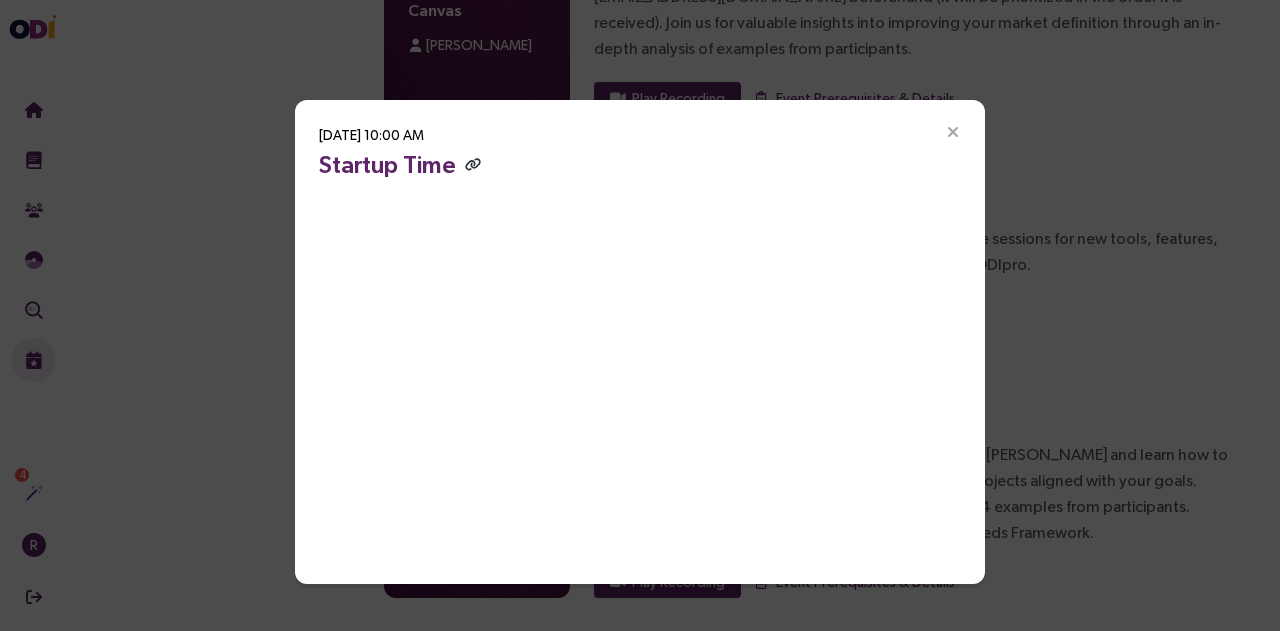 click at bounding box center (473, 164) 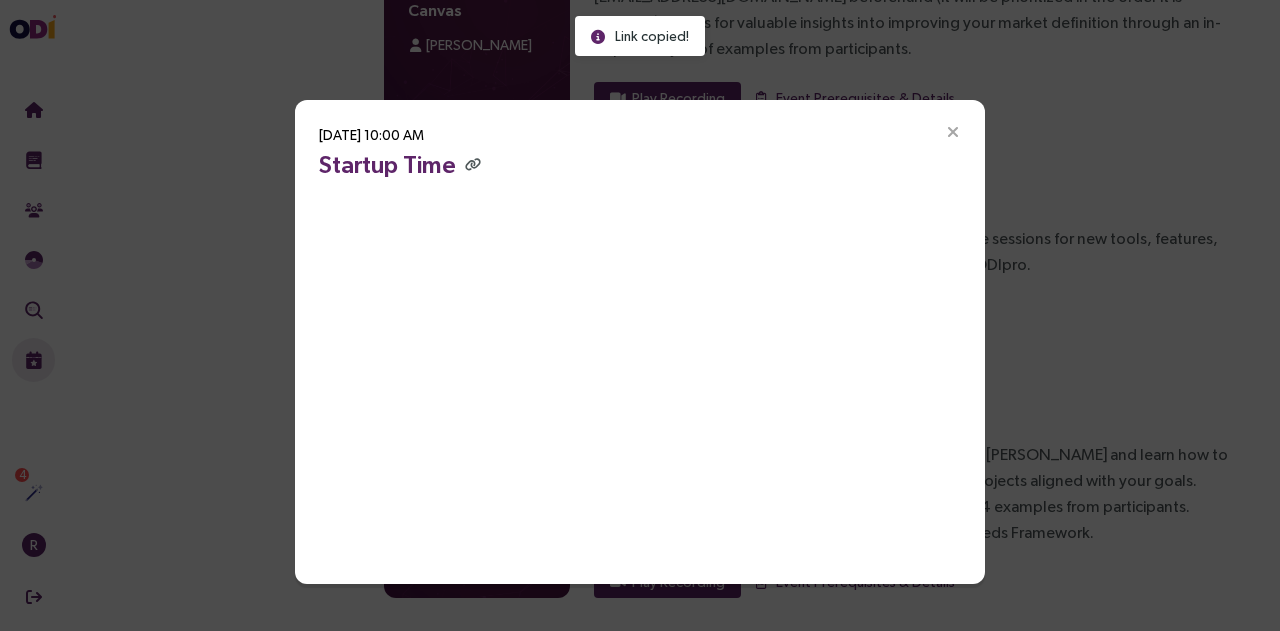 click at bounding box center (953, 133) 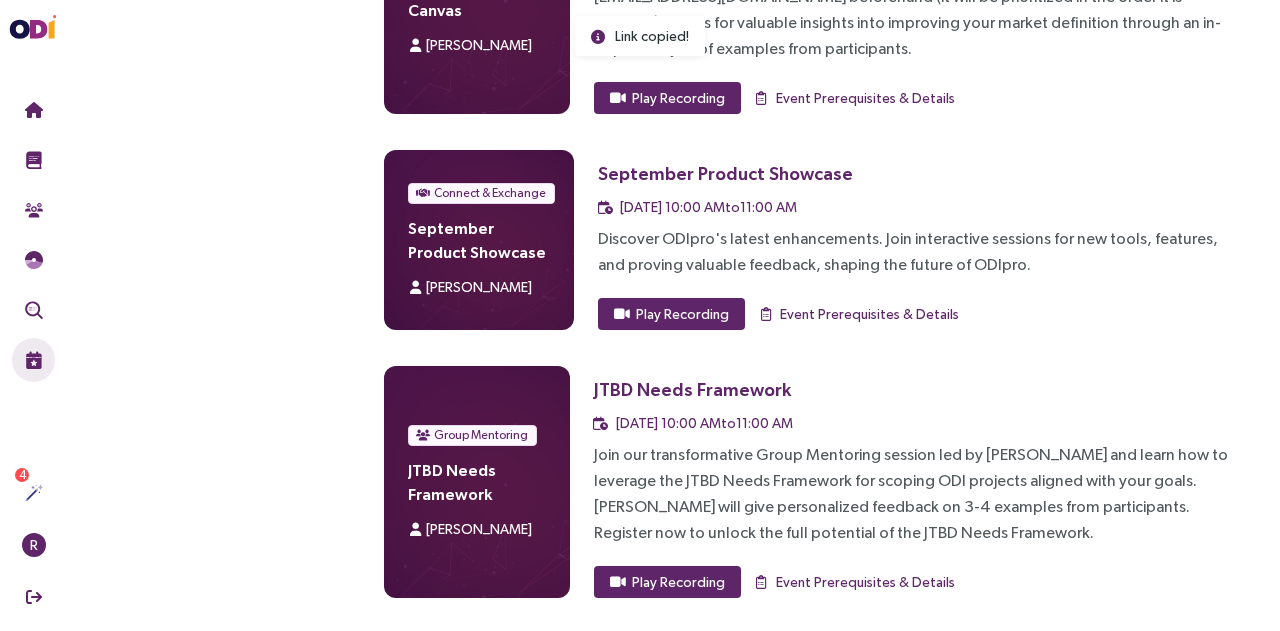 type 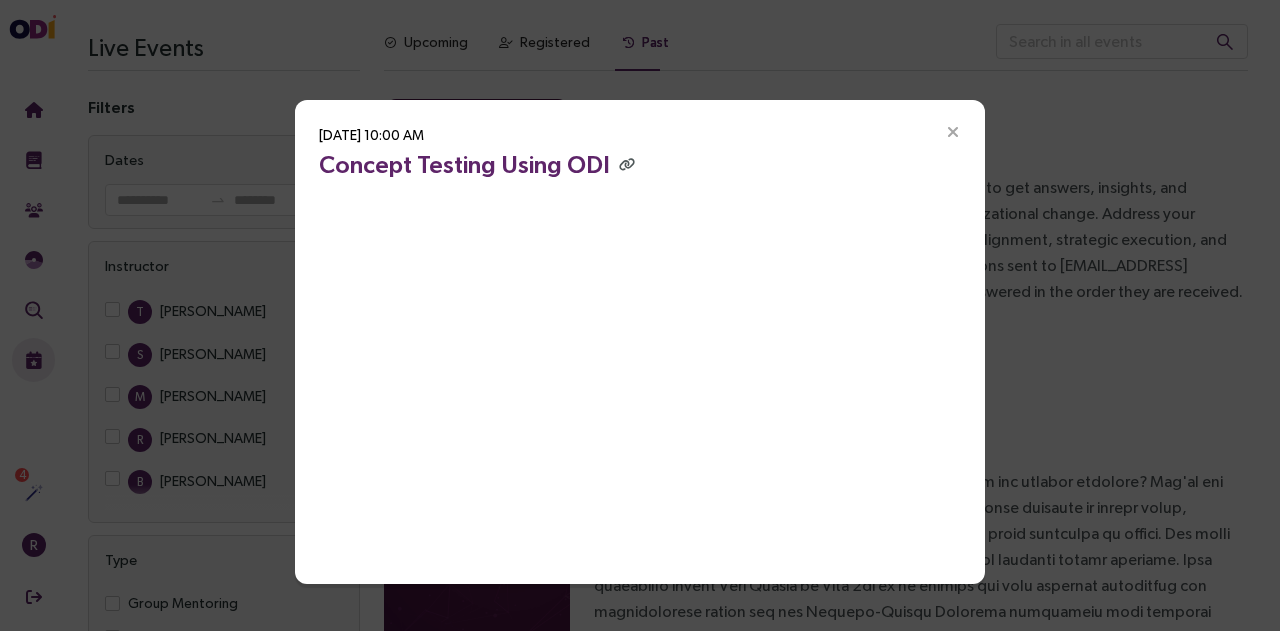 scroll, scrollTop: 1137, scrollLeft: 0, axis: vertical 